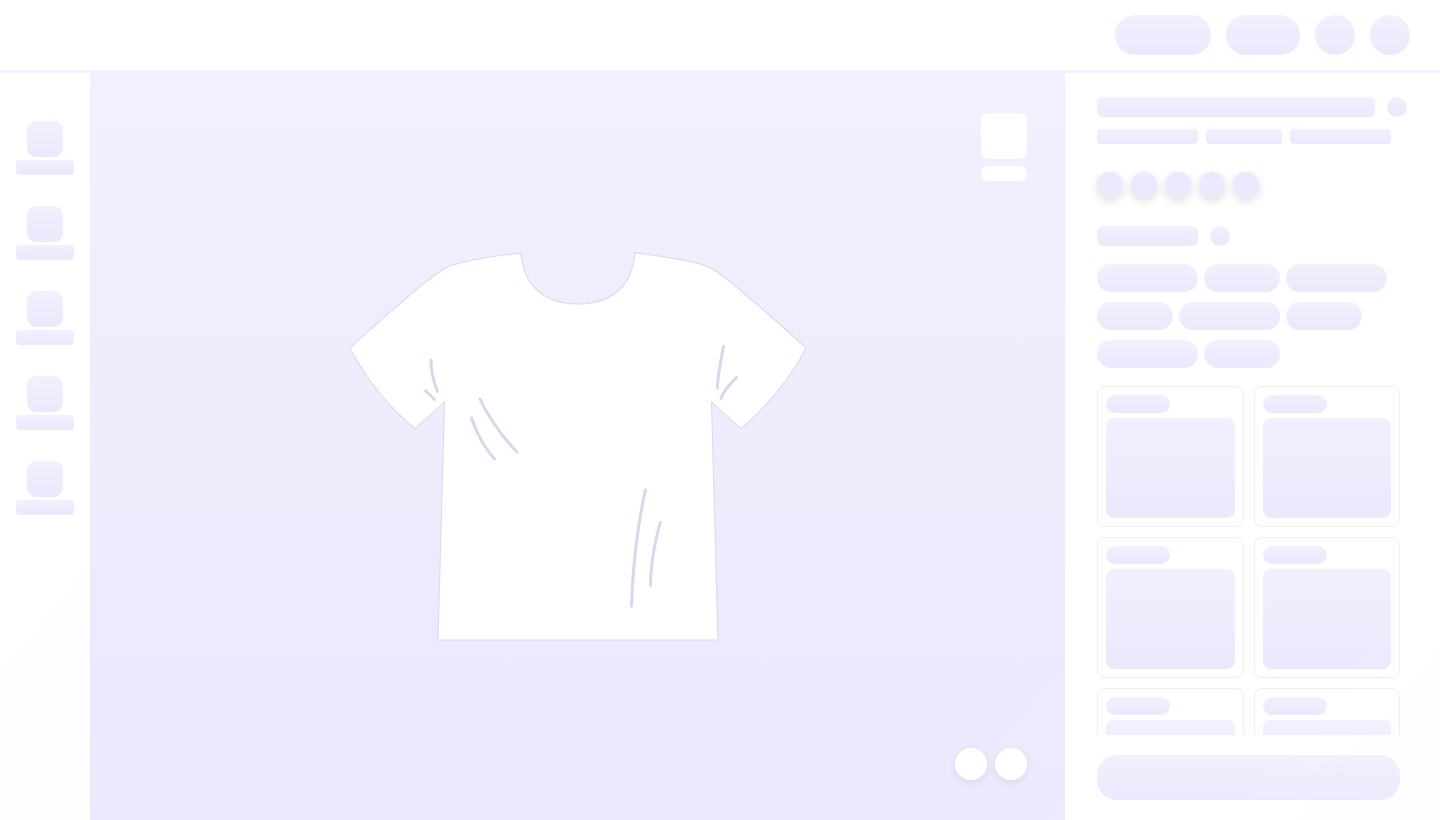 scroll, scrollTop: 0, scrollLeft: 0, axis: both 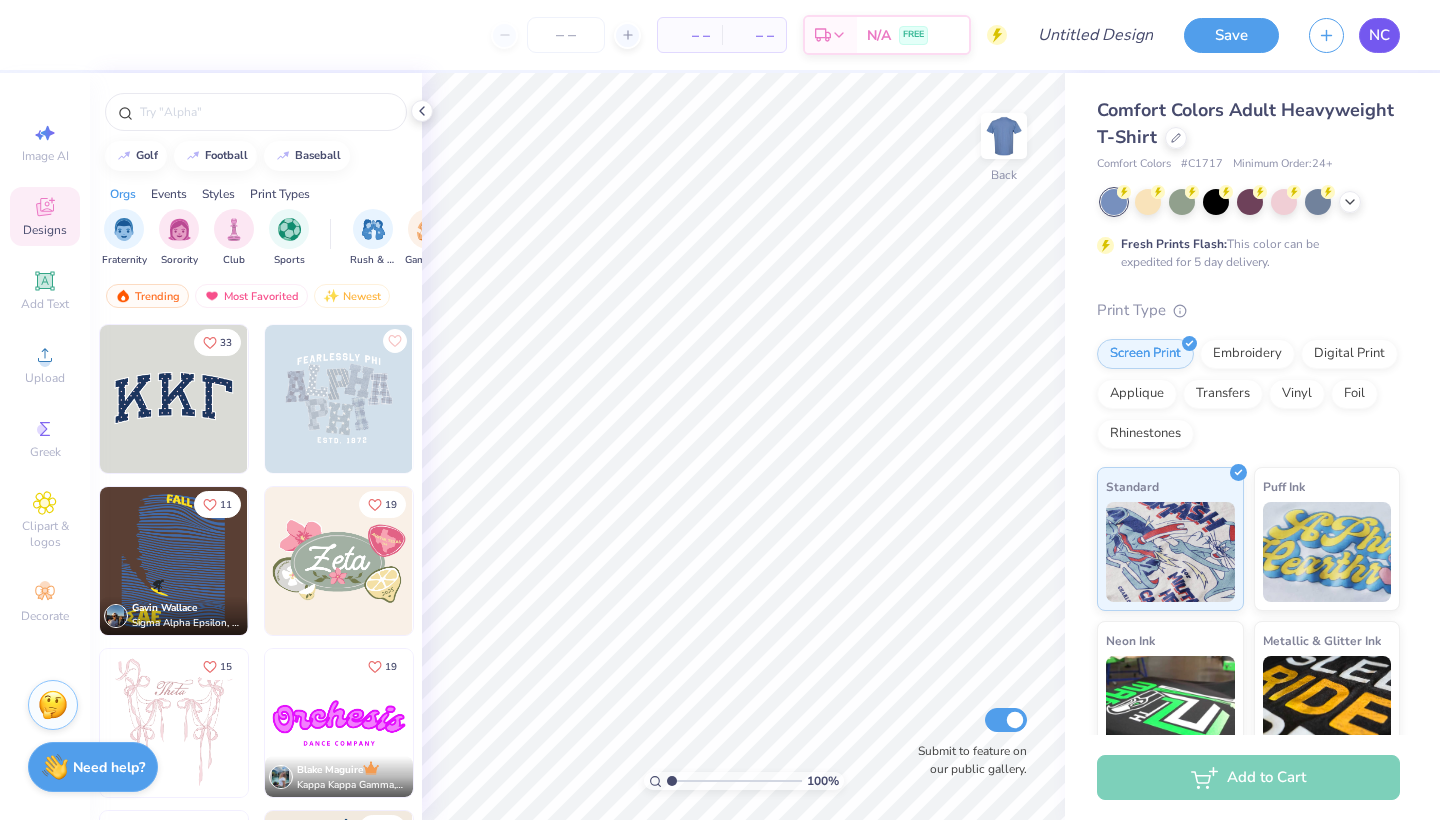 click on "NC" at bounding box center [1379, 35] 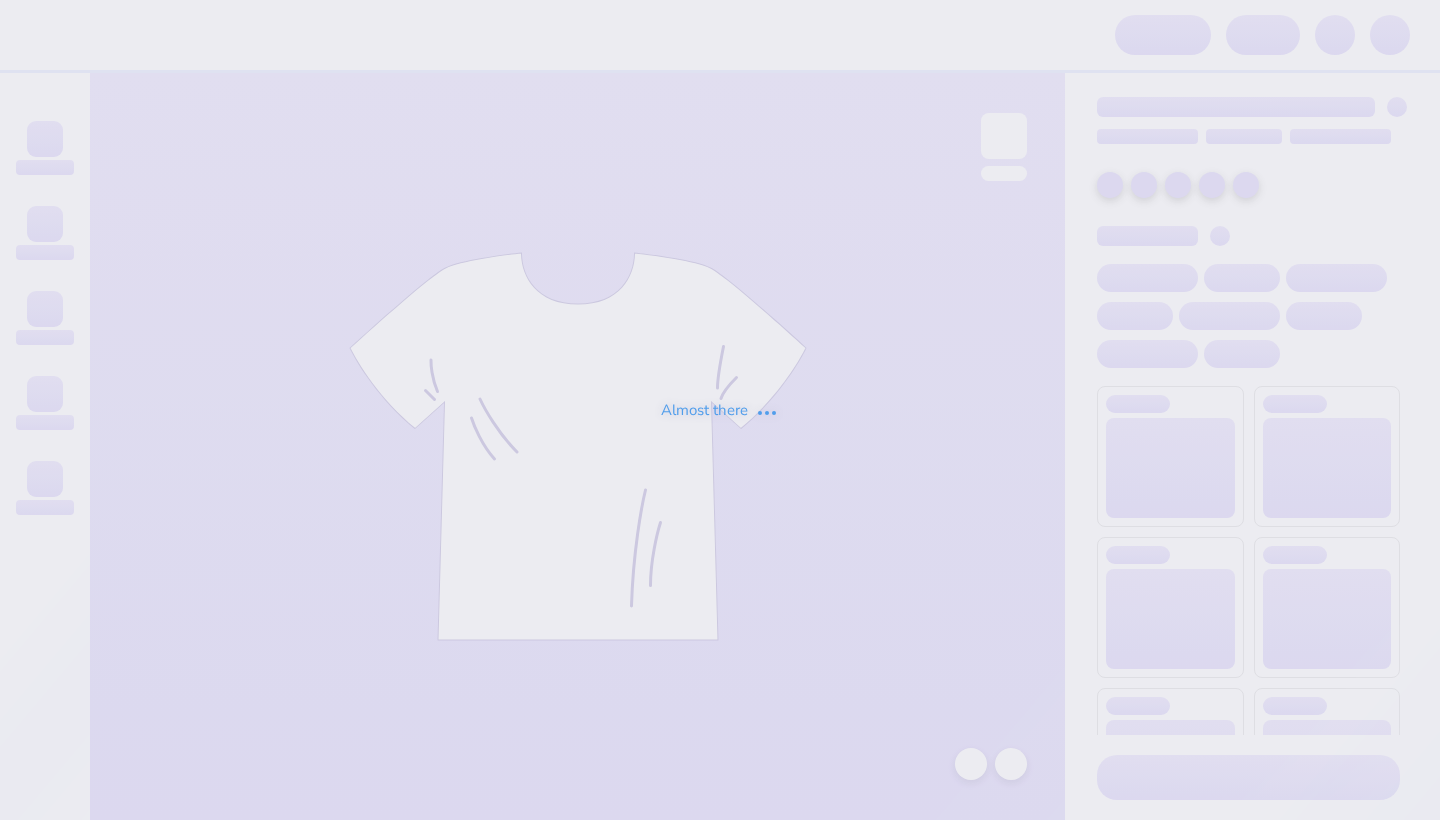 scroll, scrollTop: 0, scrollLeft: 0, axis: both 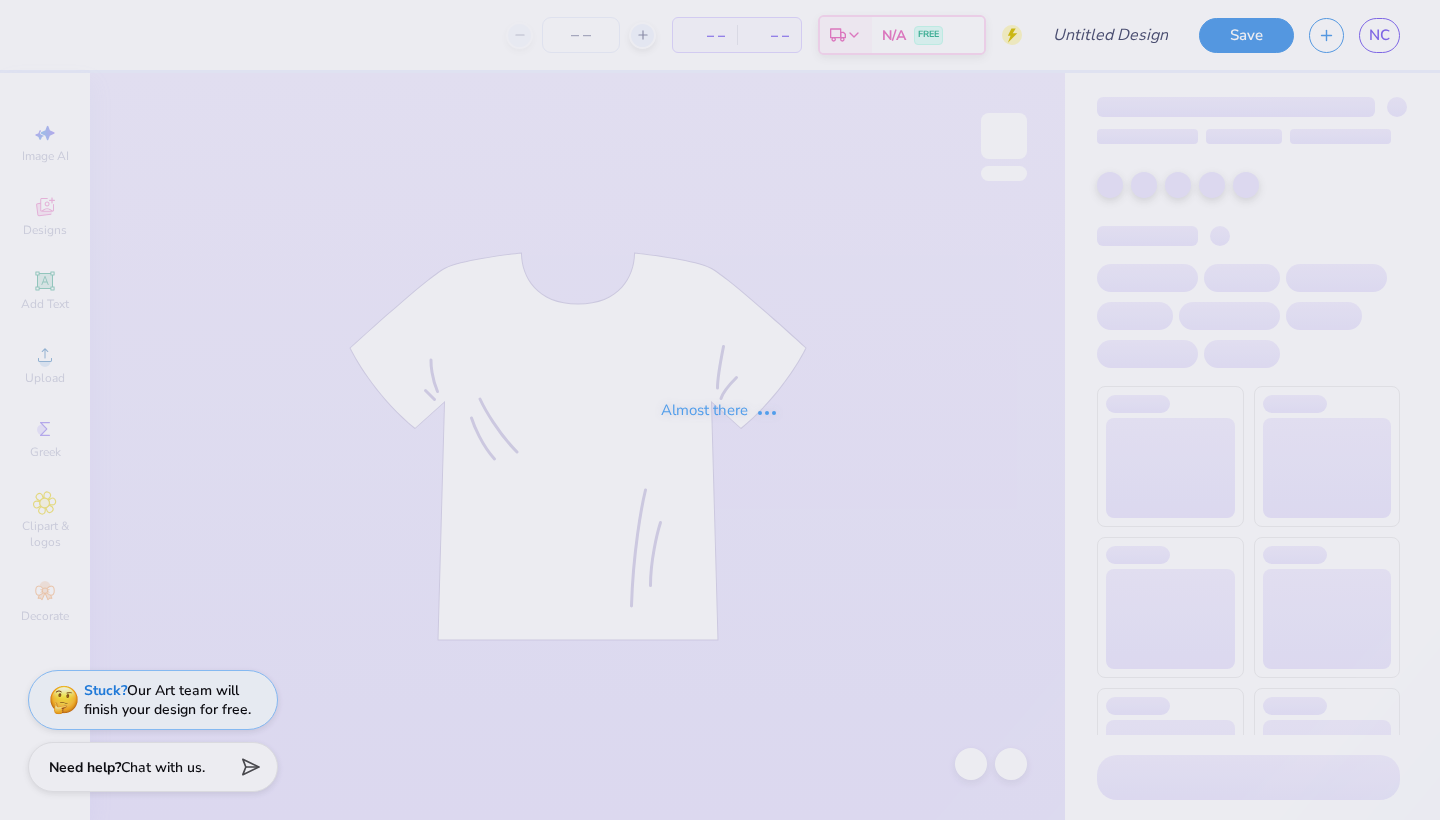 type on "Casual Shirt Robot" 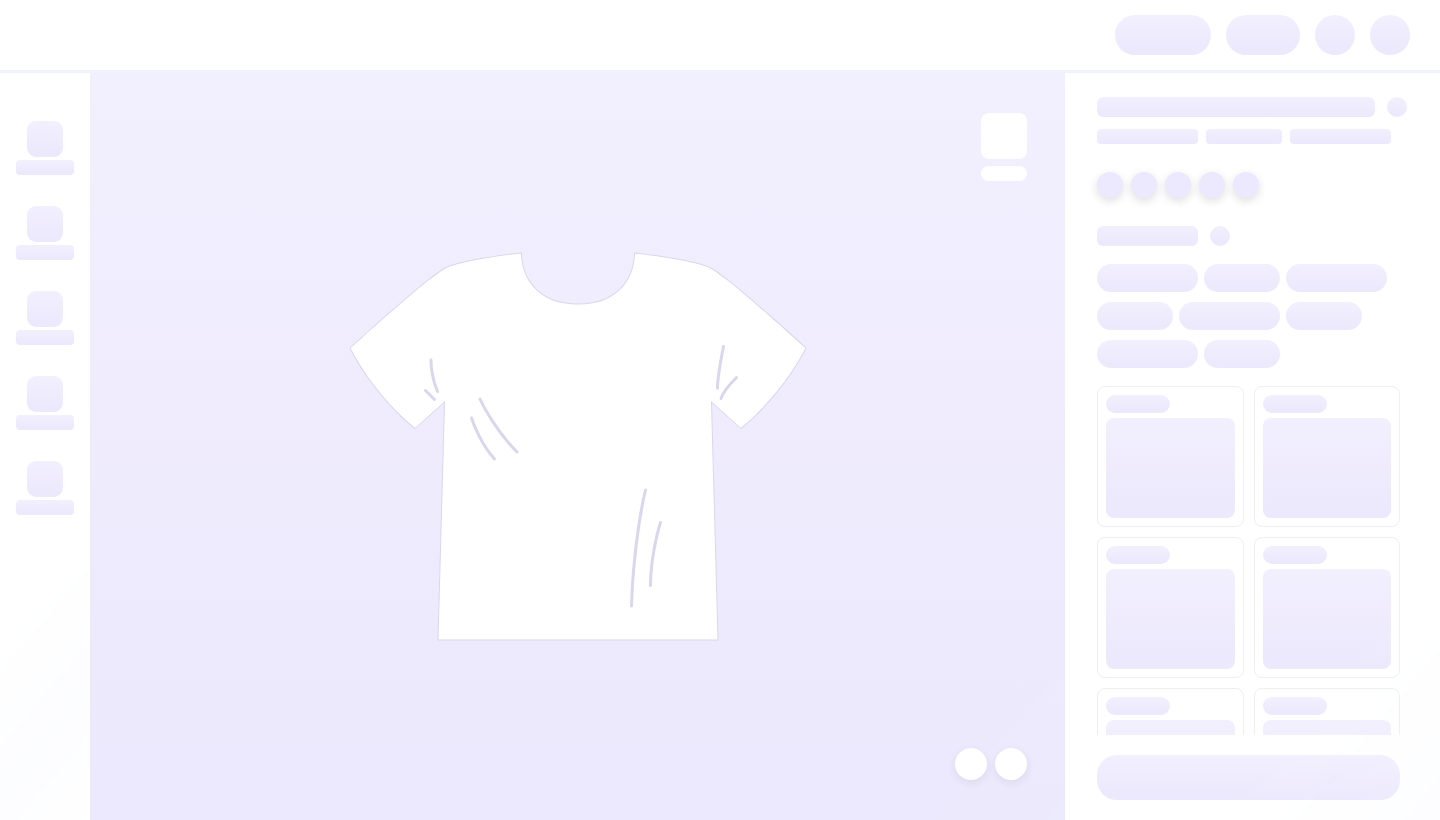 scroll, scrollTop: 0, scrollLeft: 0, axis: both 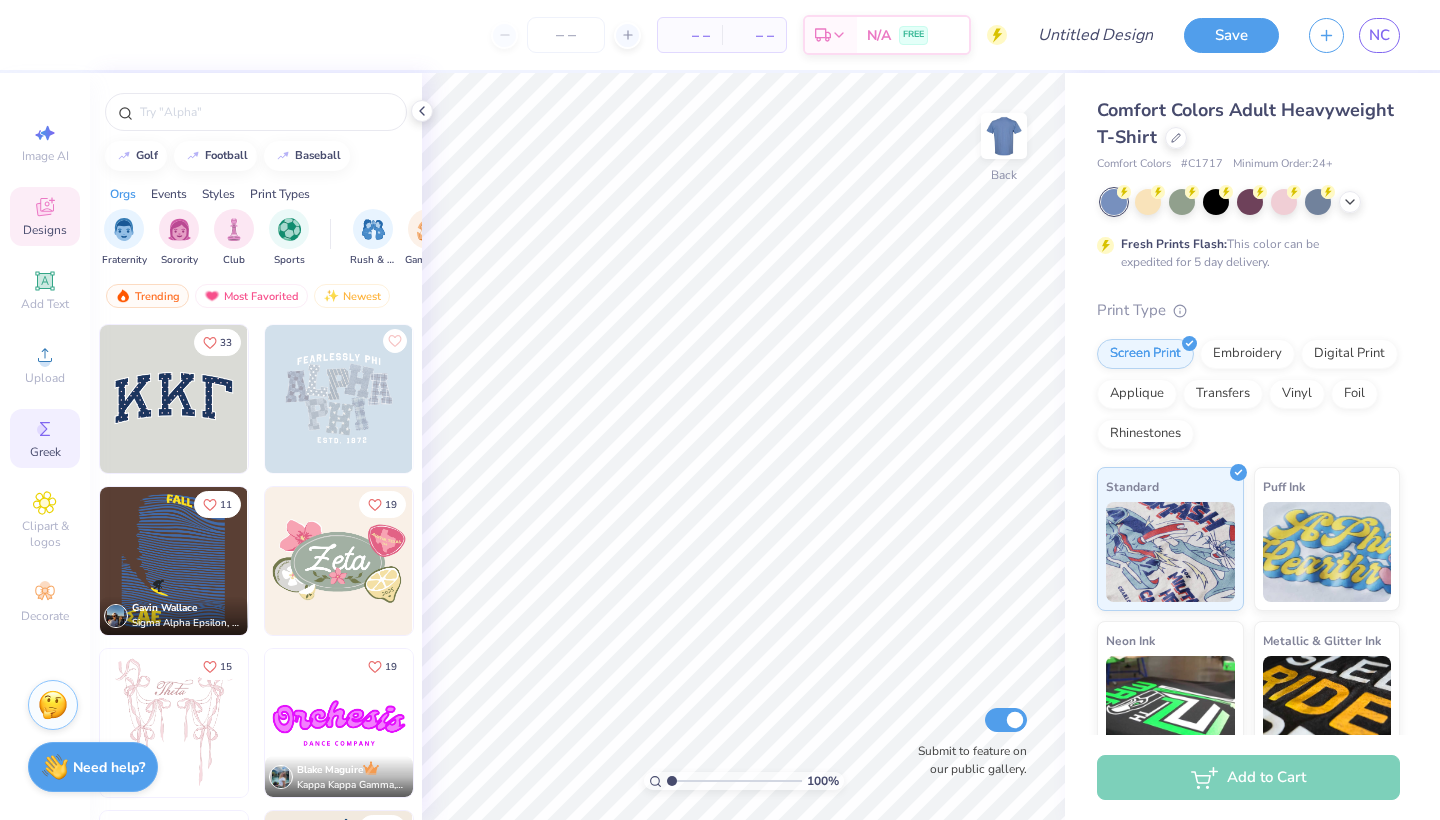 click 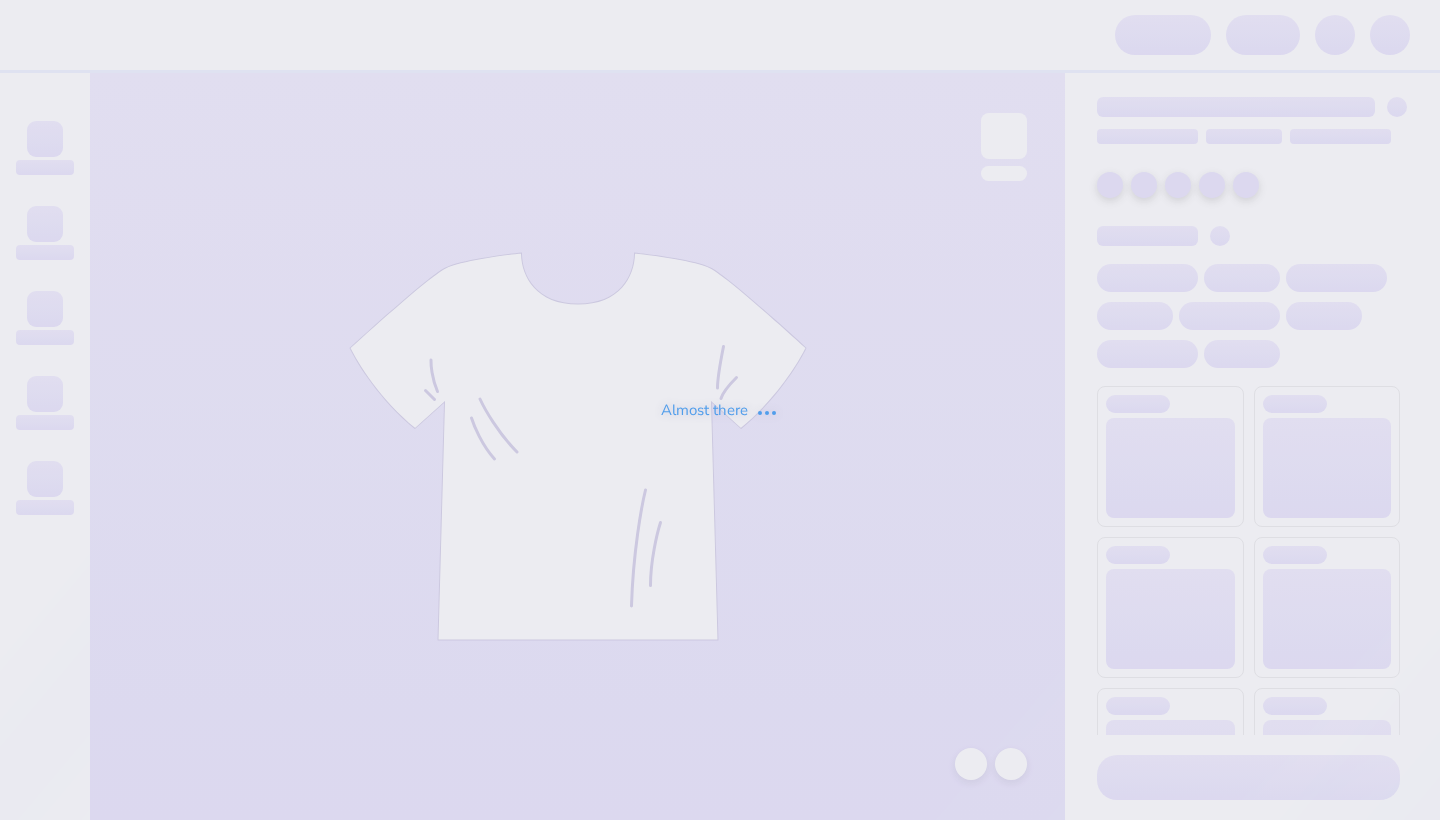 scroll, scrollTop: 0, scrollLeft: 0, axis: both 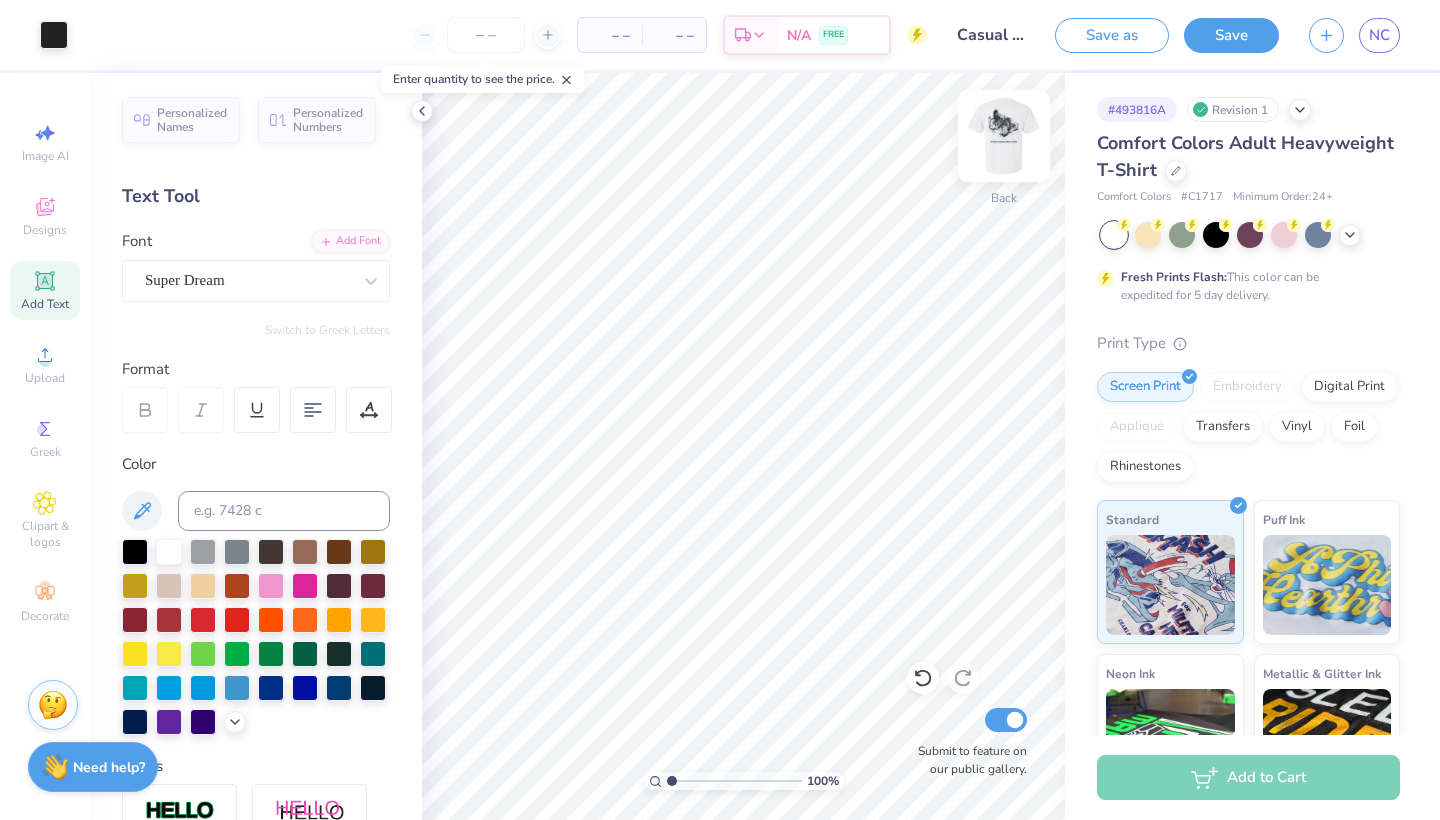 click at bounding box center [1004, 136] 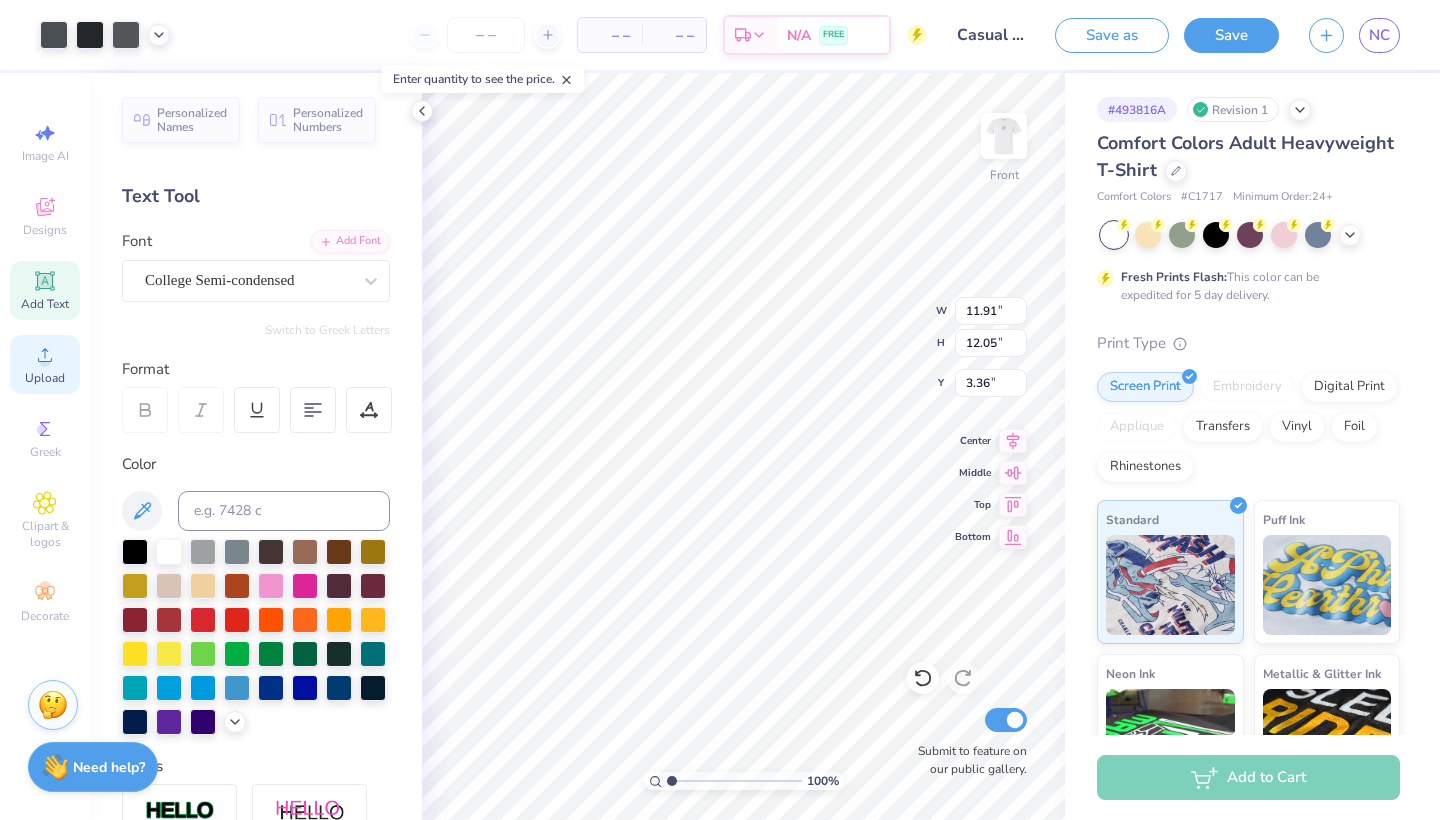 click 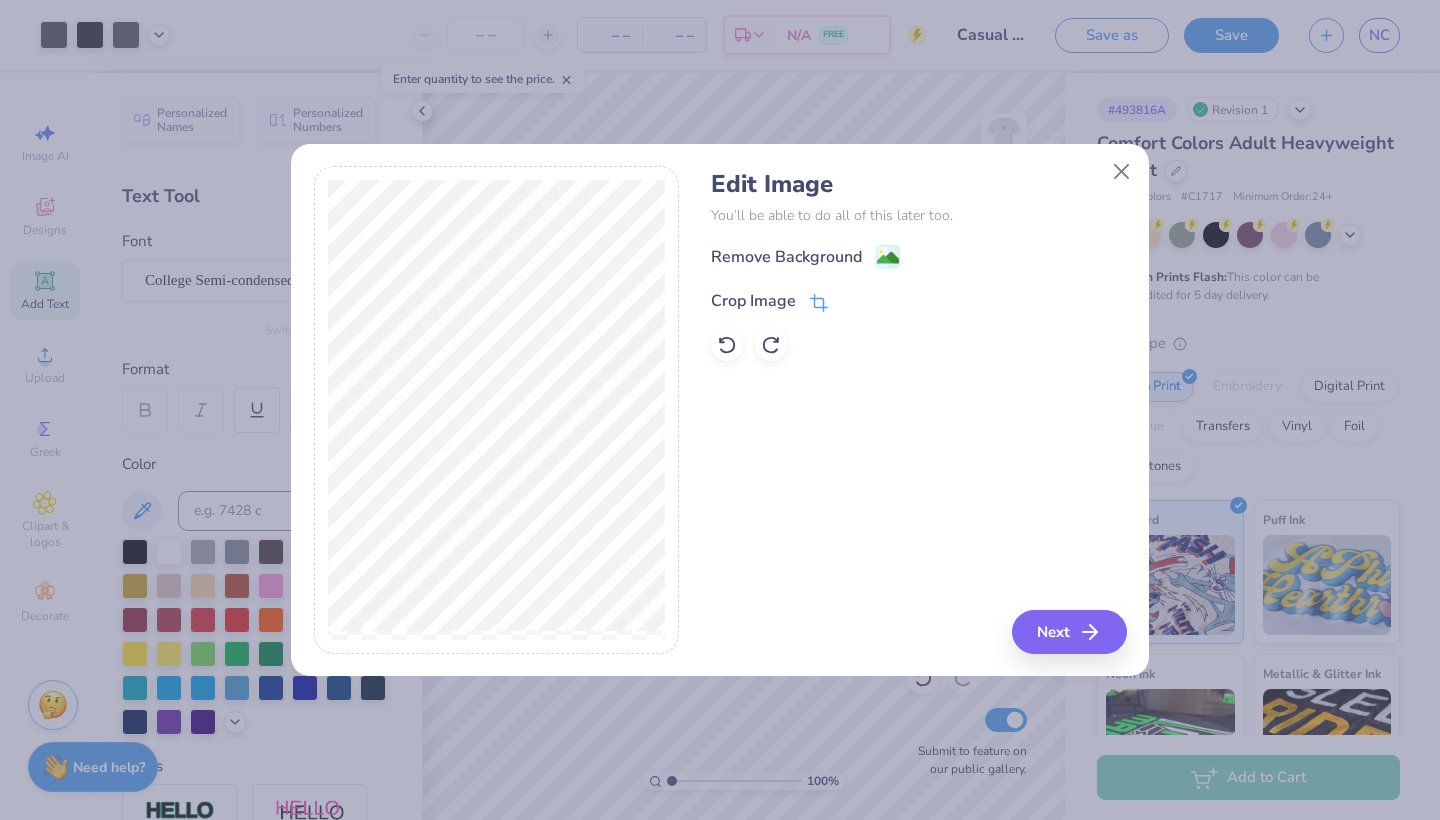 click on "Crop Image" at bounding box center [769, 301] 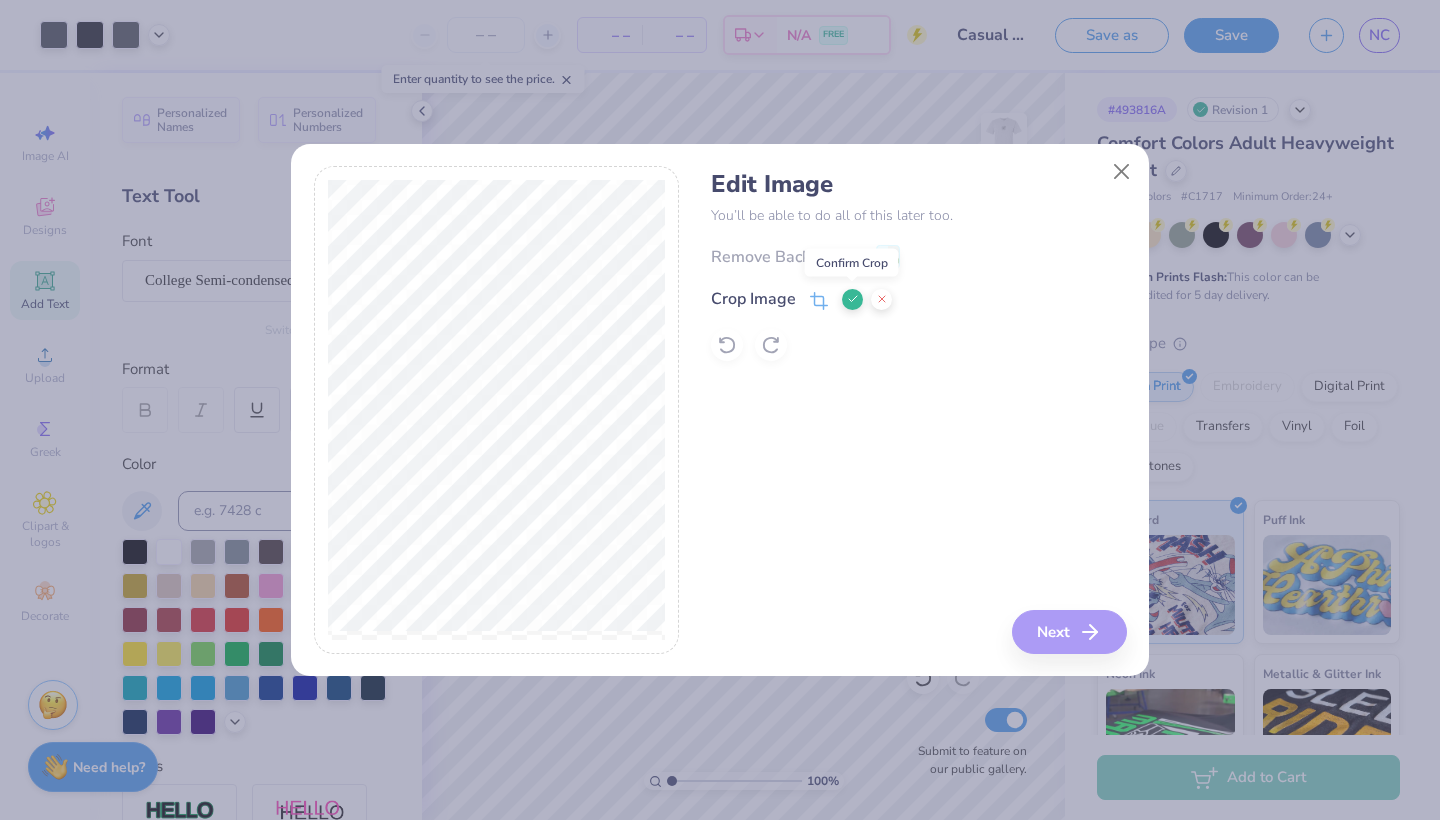 click at bounding box center (852, 299) 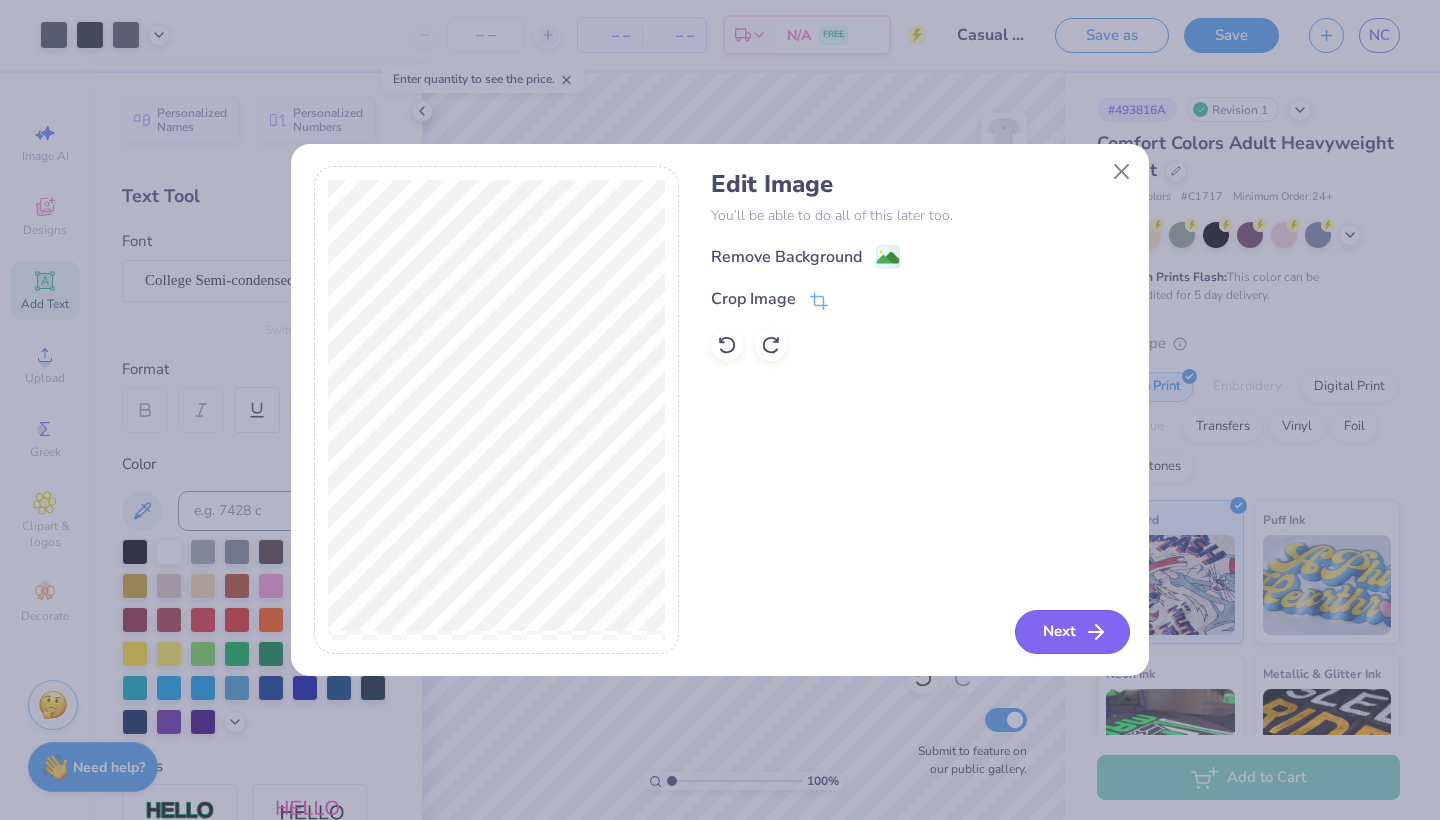 click on "Next" at bounding box center [1072, 632] 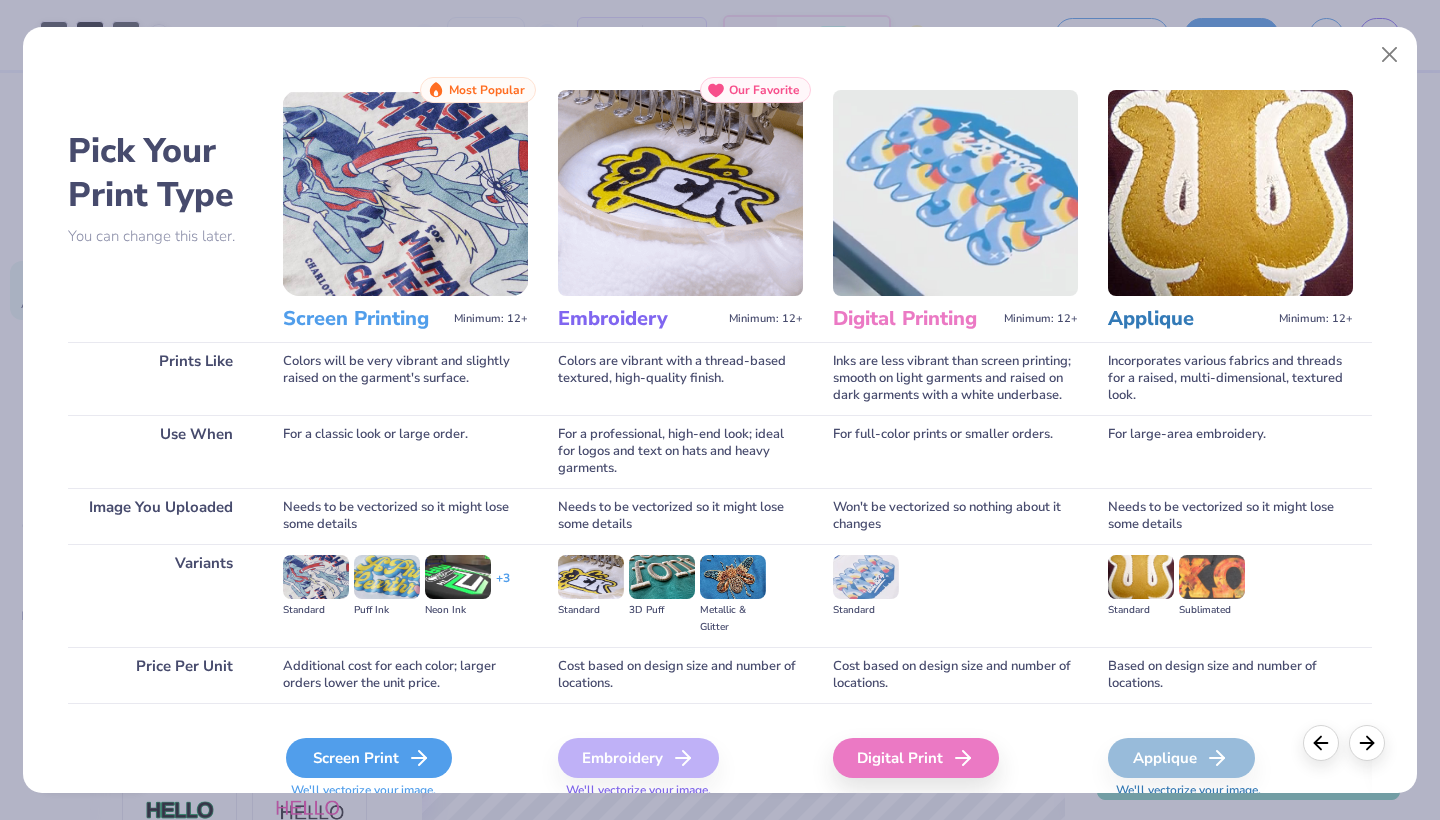 click on "Screen Print" at bounding box center (369, 758) 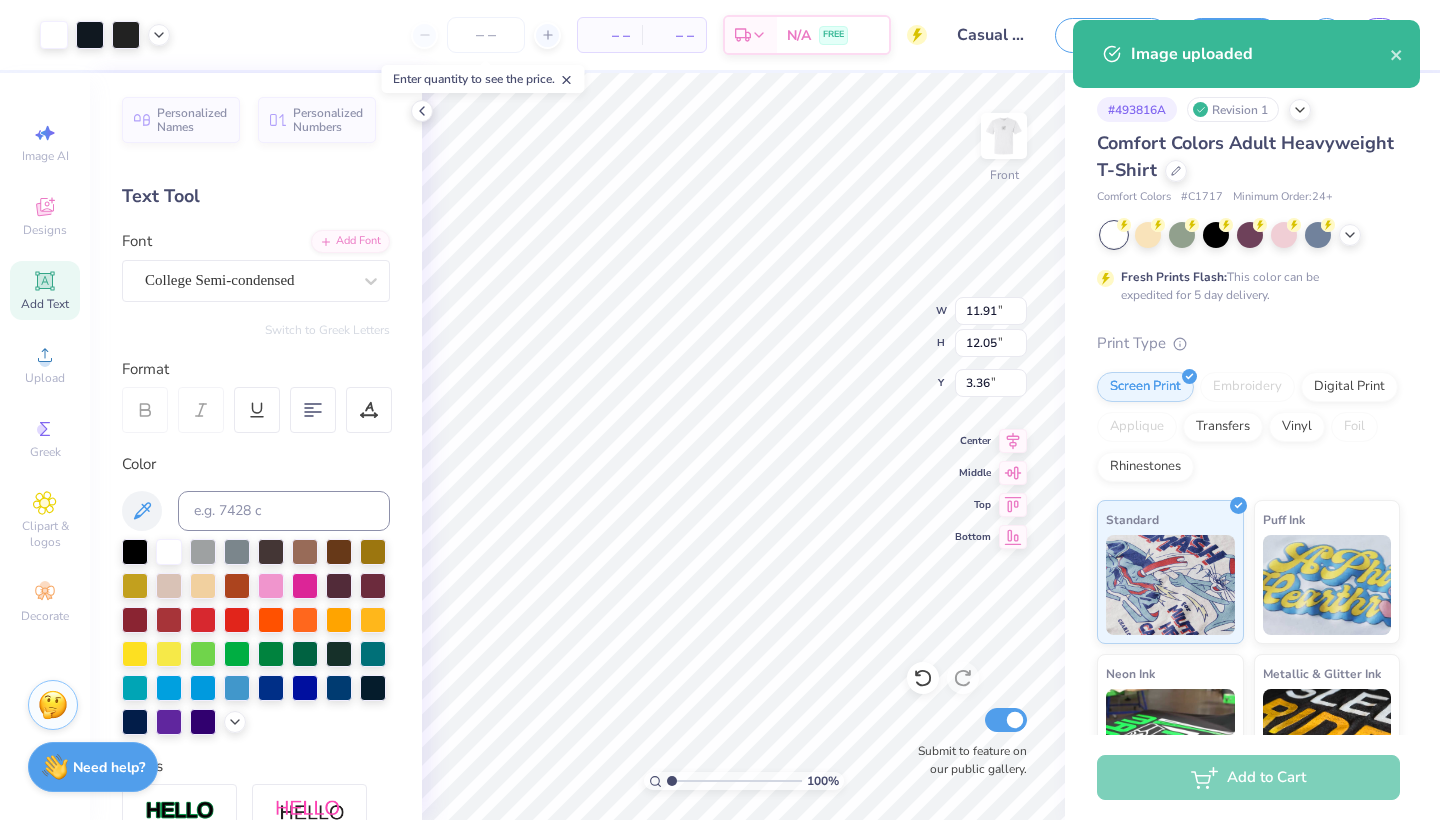 type on "13.36" 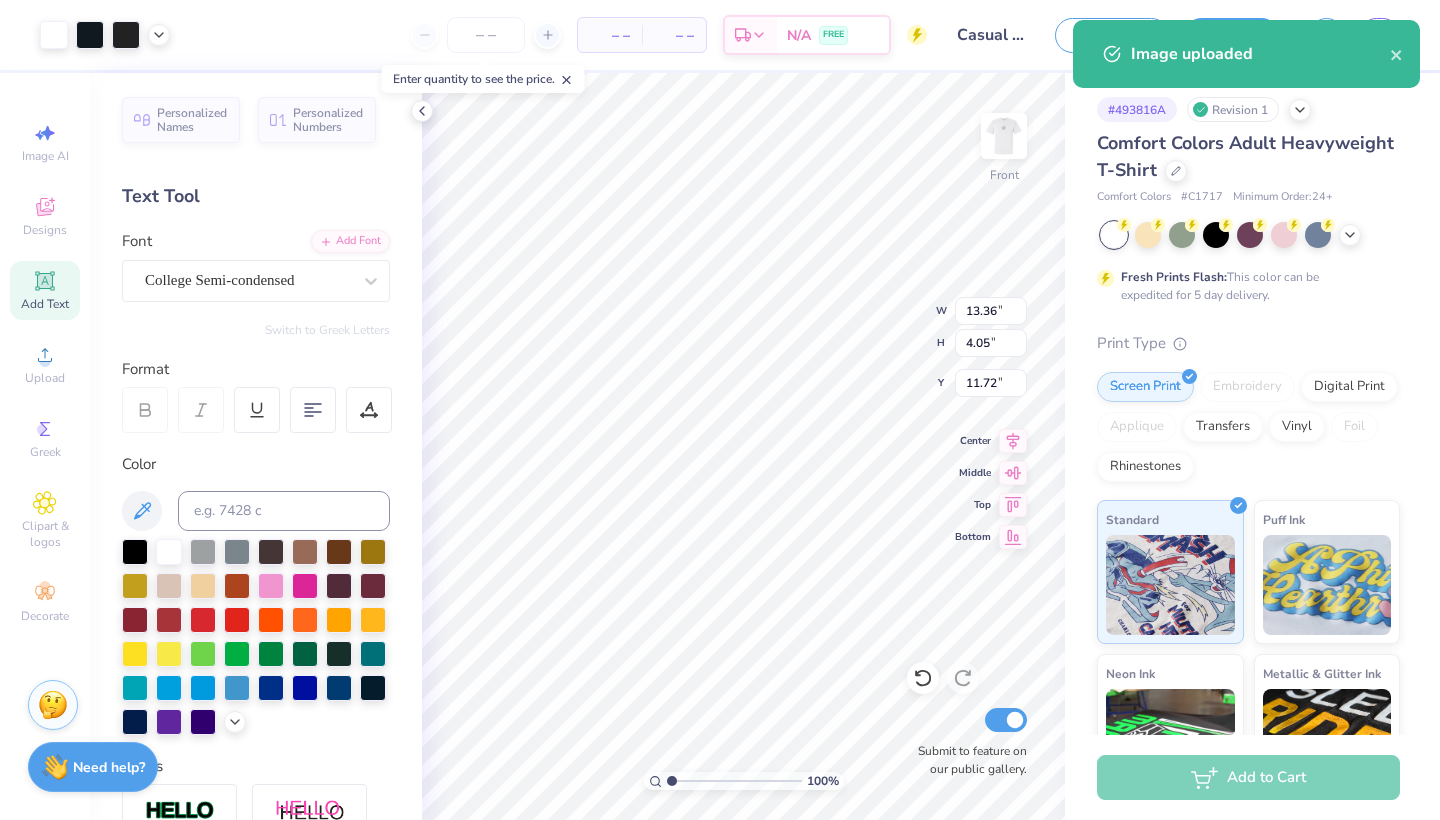 type on "11.91" 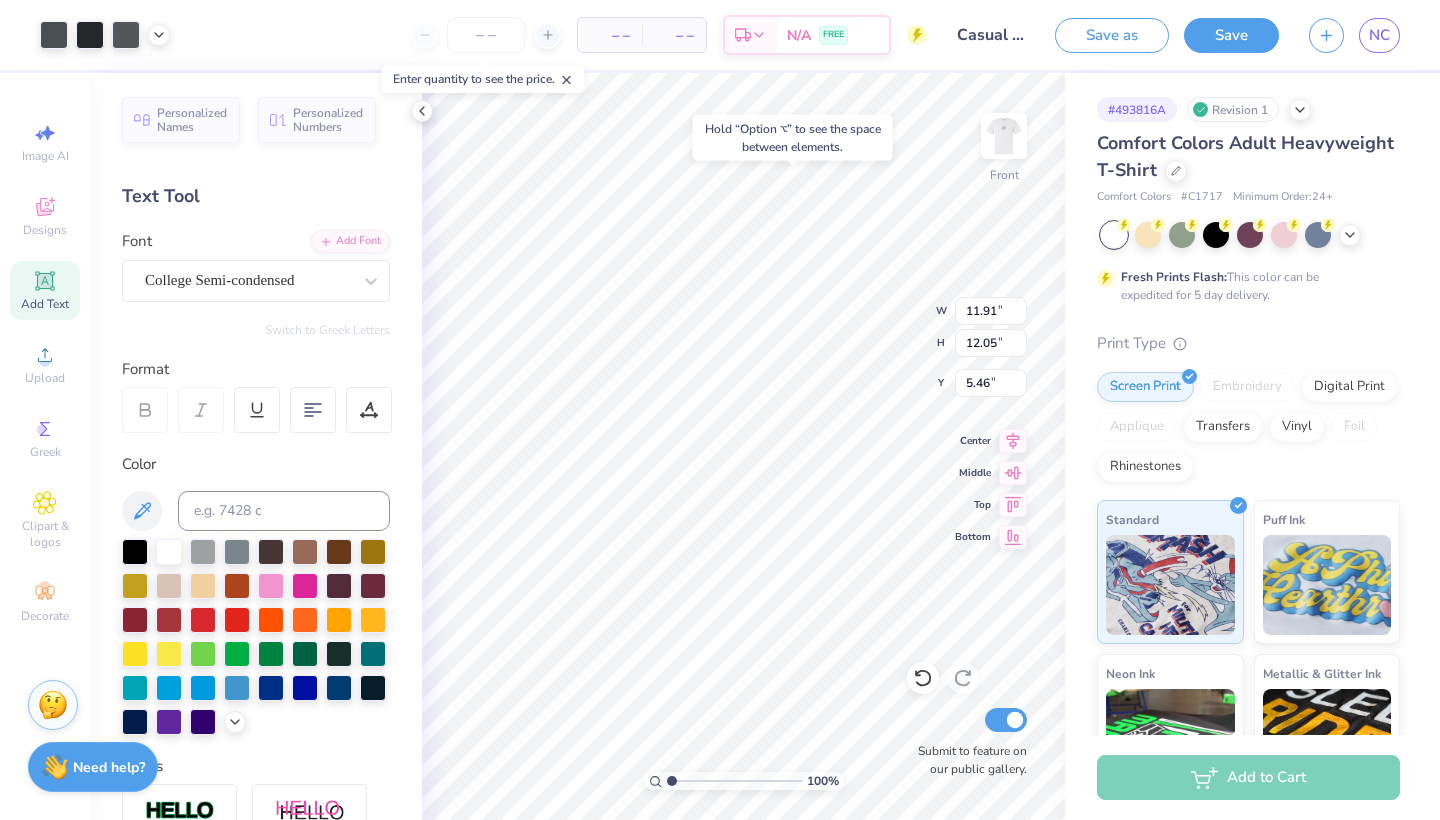 type on "3.00" 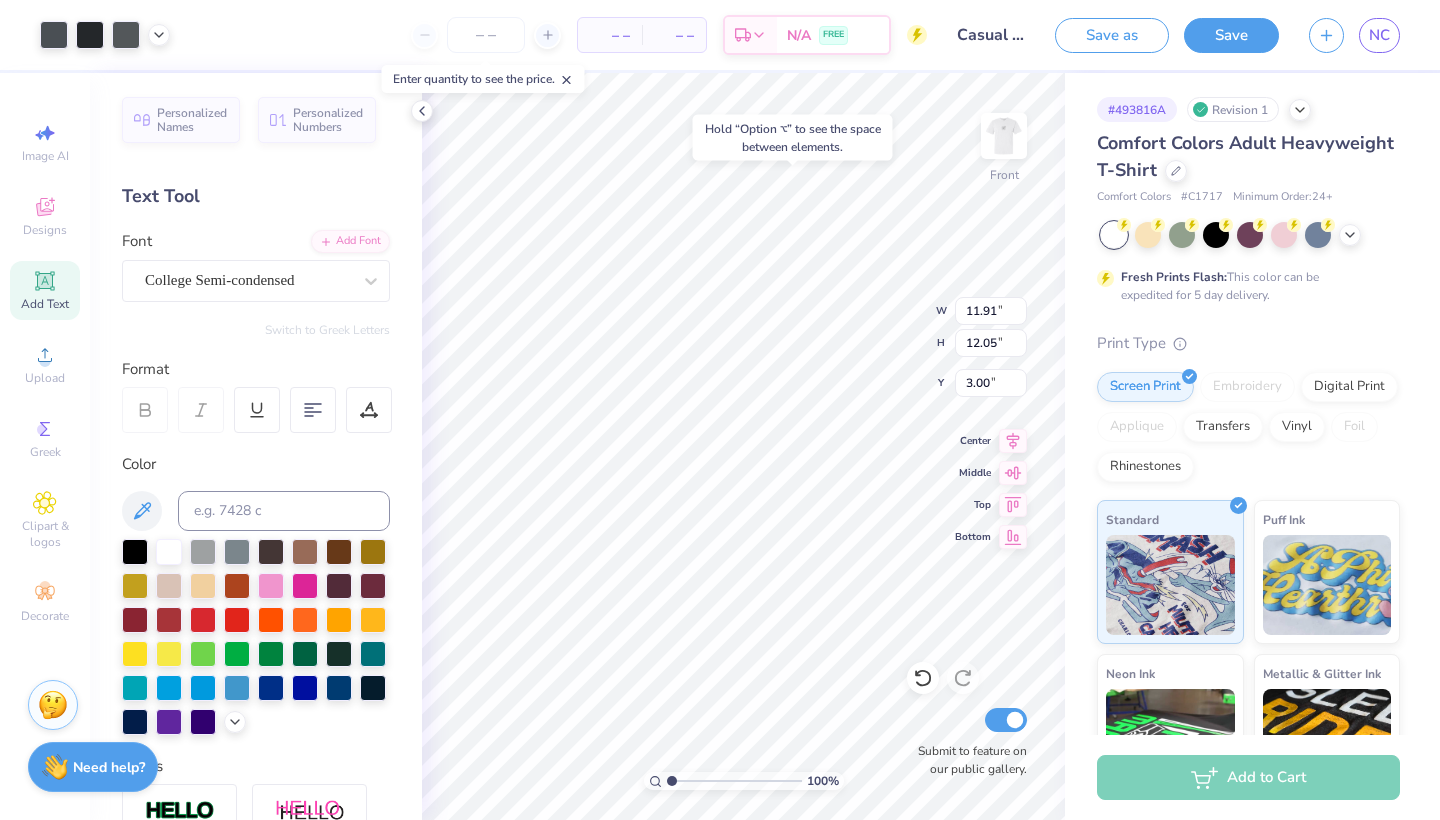 type on "13.36" 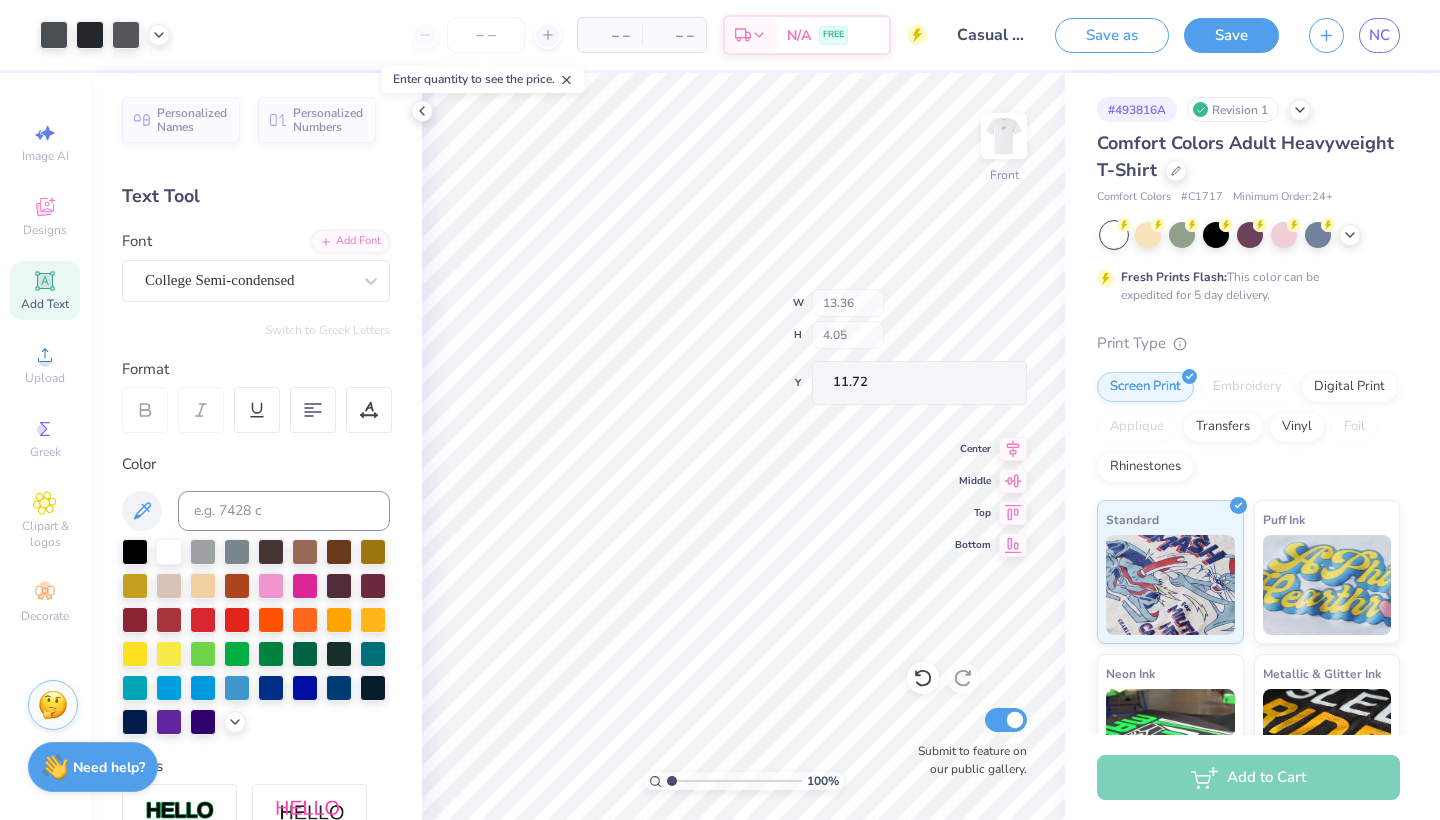 type on "15.05" 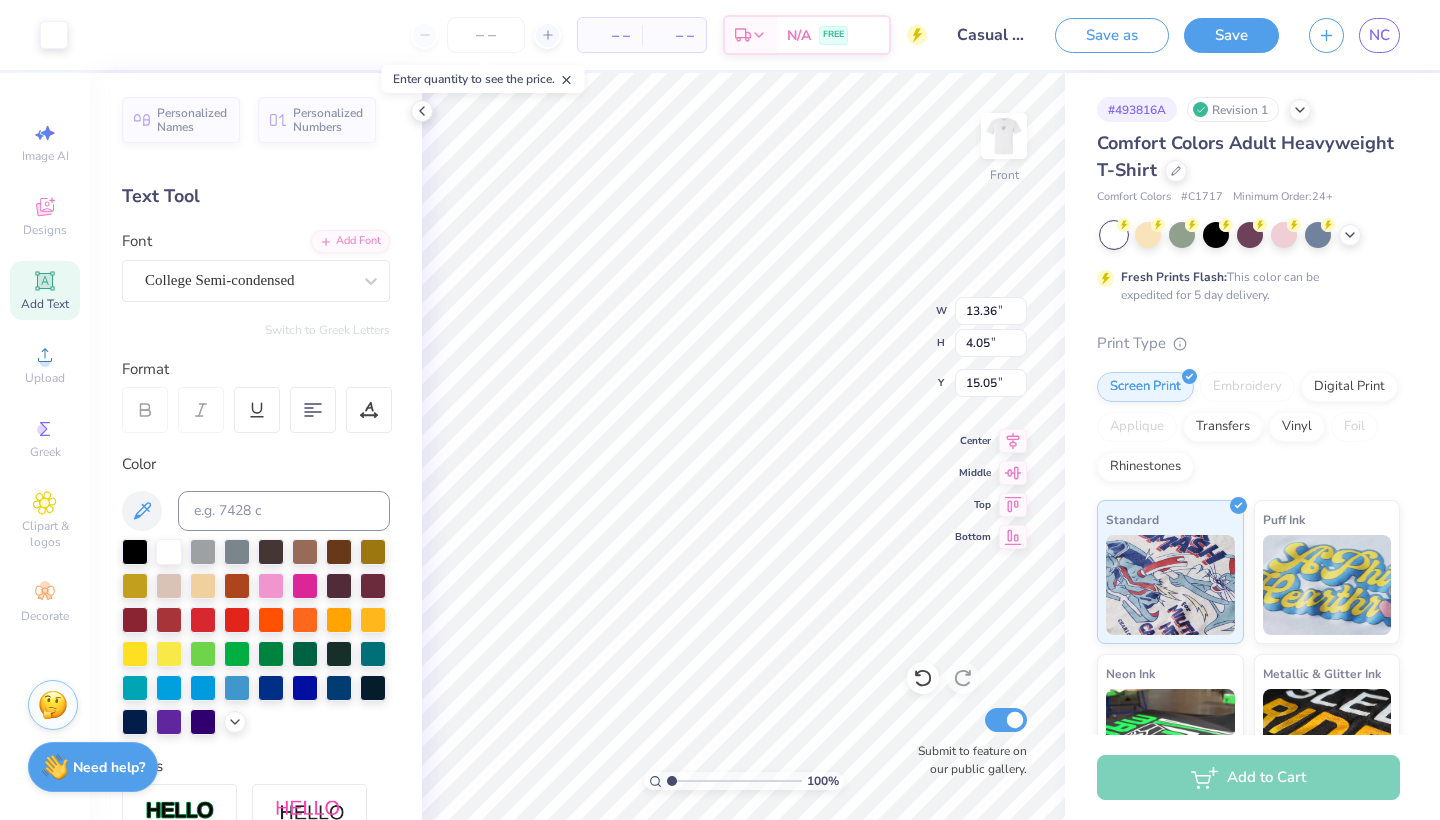 scroll, scrollTop: 0, scrollLeft: 0, axis: both 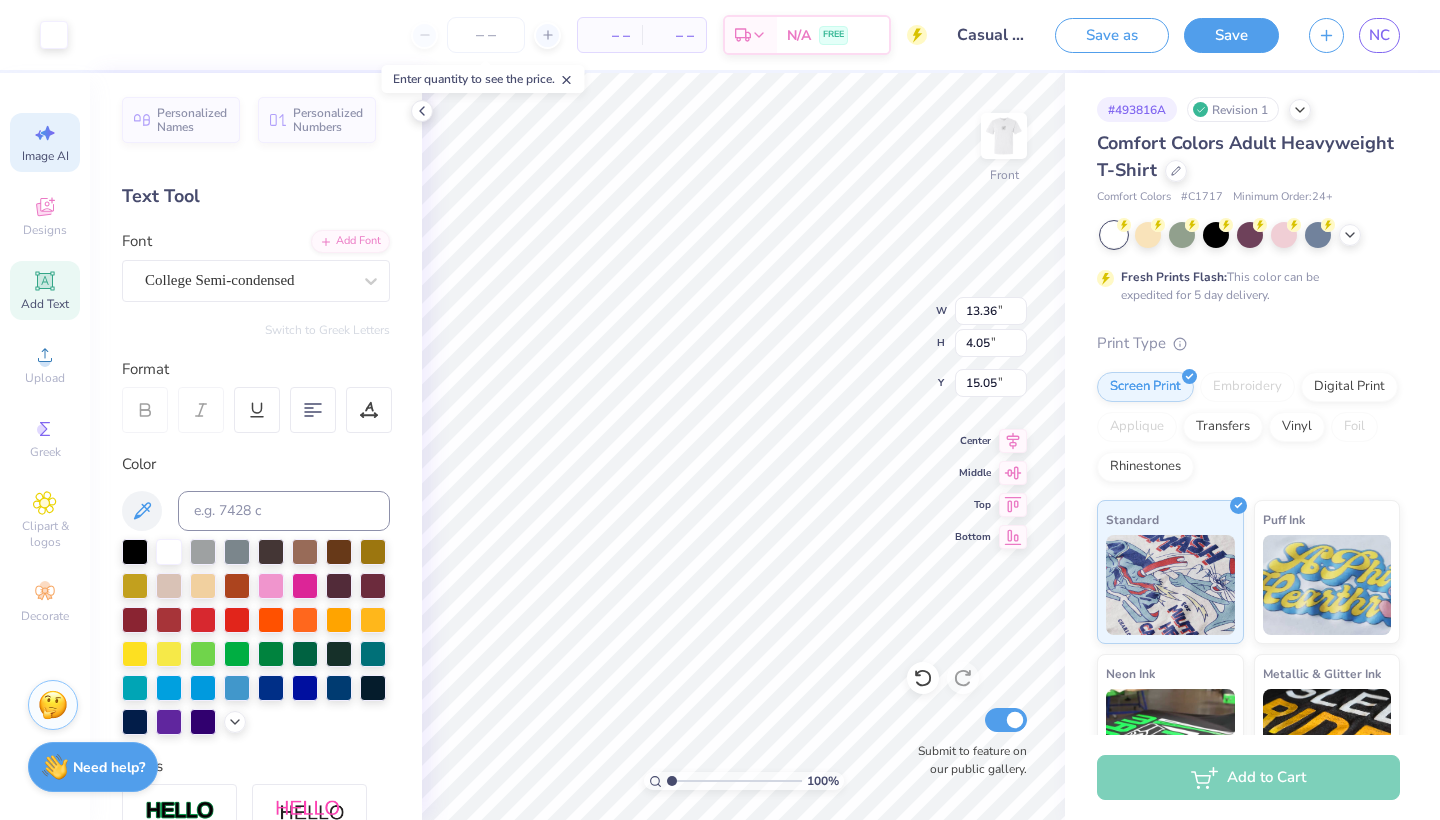 click on "Image AI" at bounding box center (45, 156) 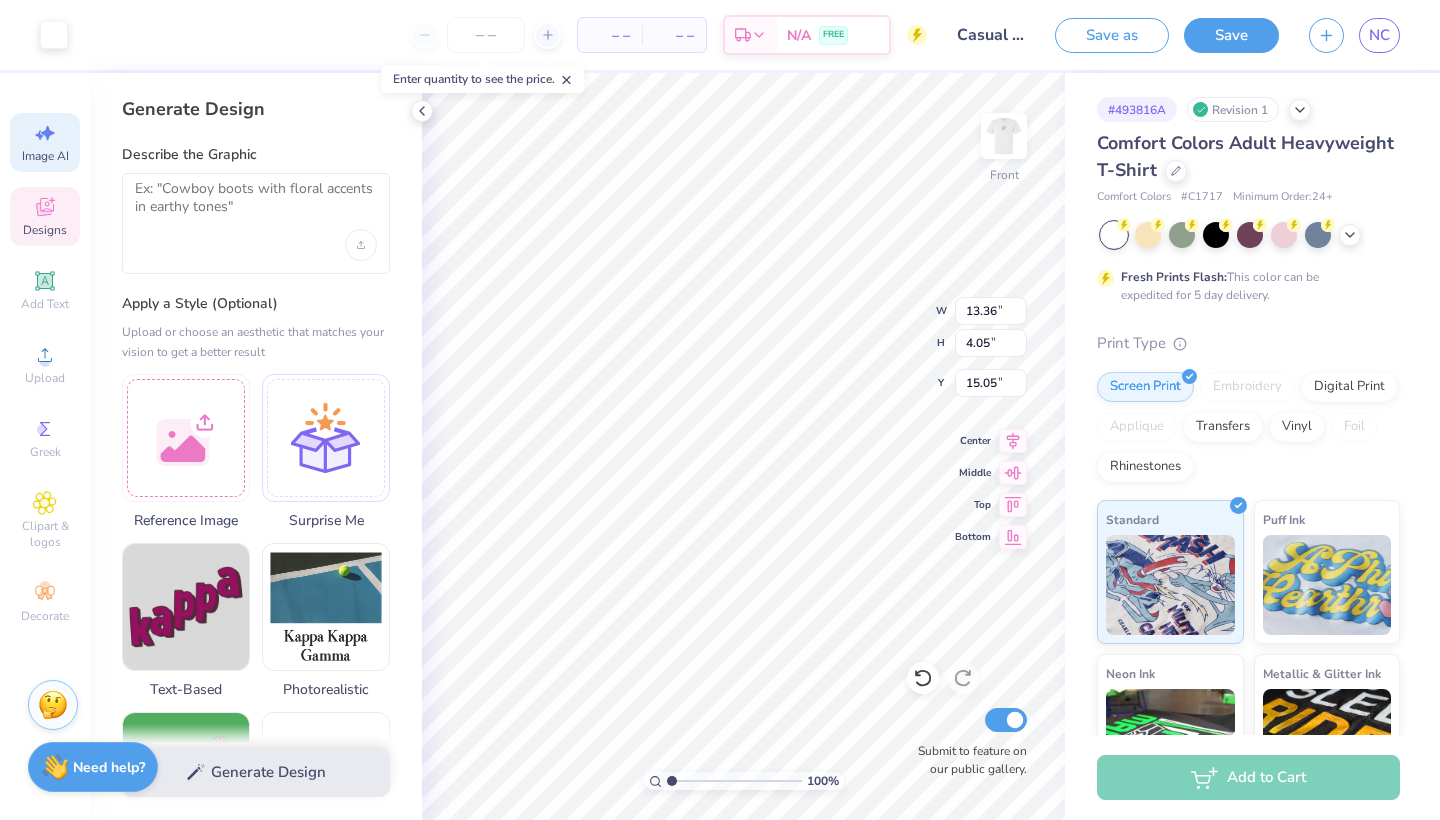 click on "Designs" at bounding box center [45, 216] 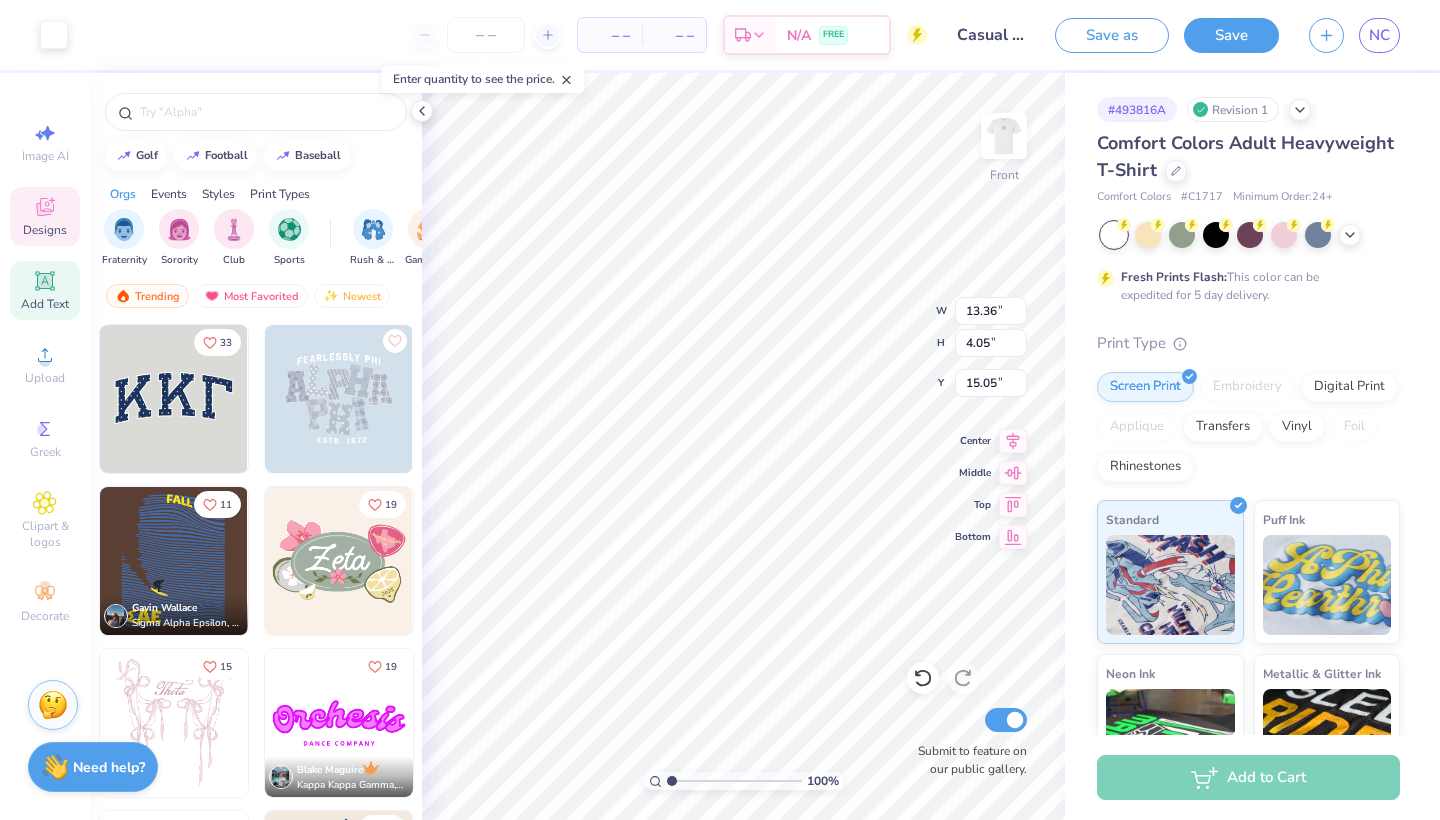 click 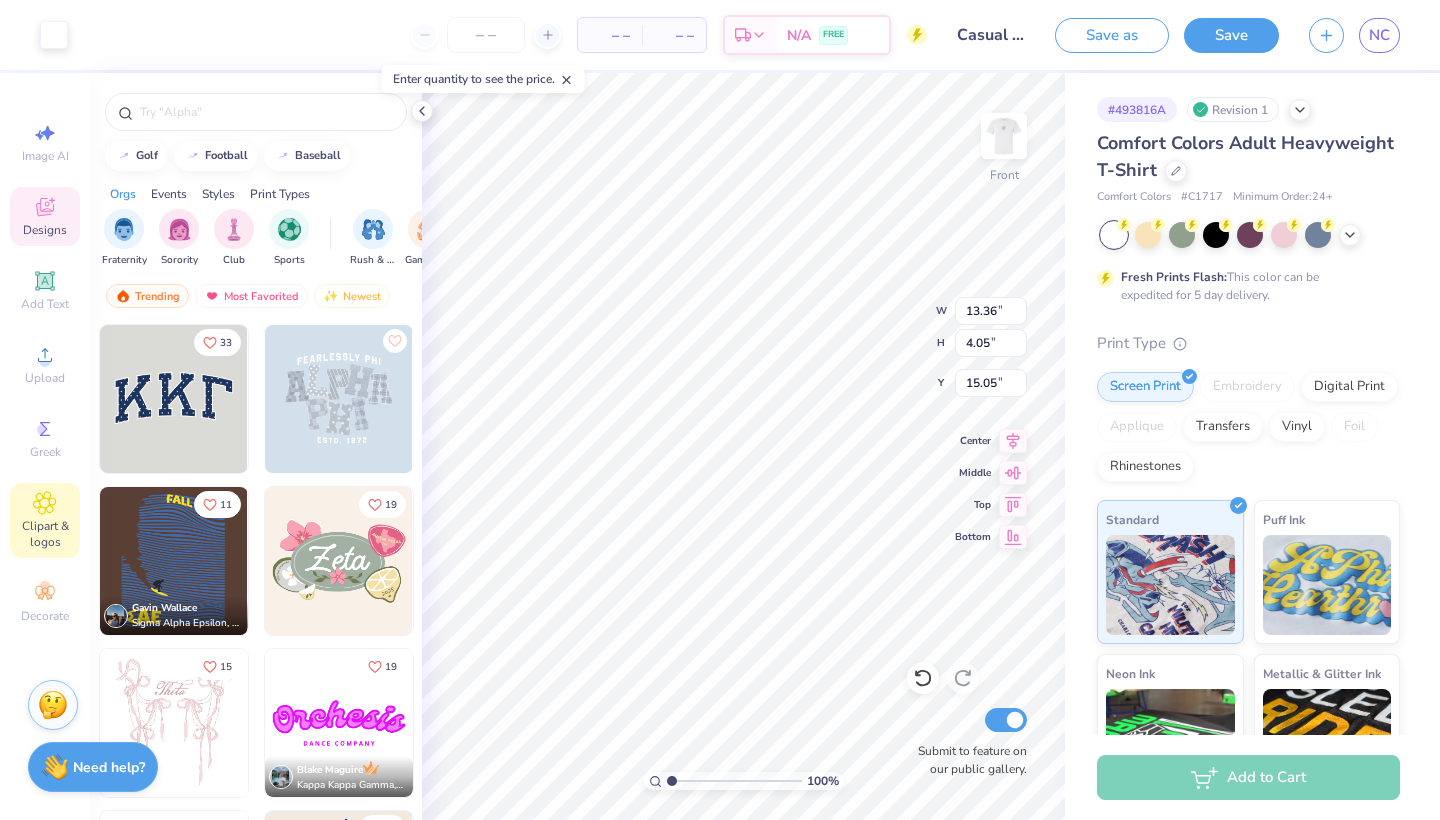 type on "5.69" 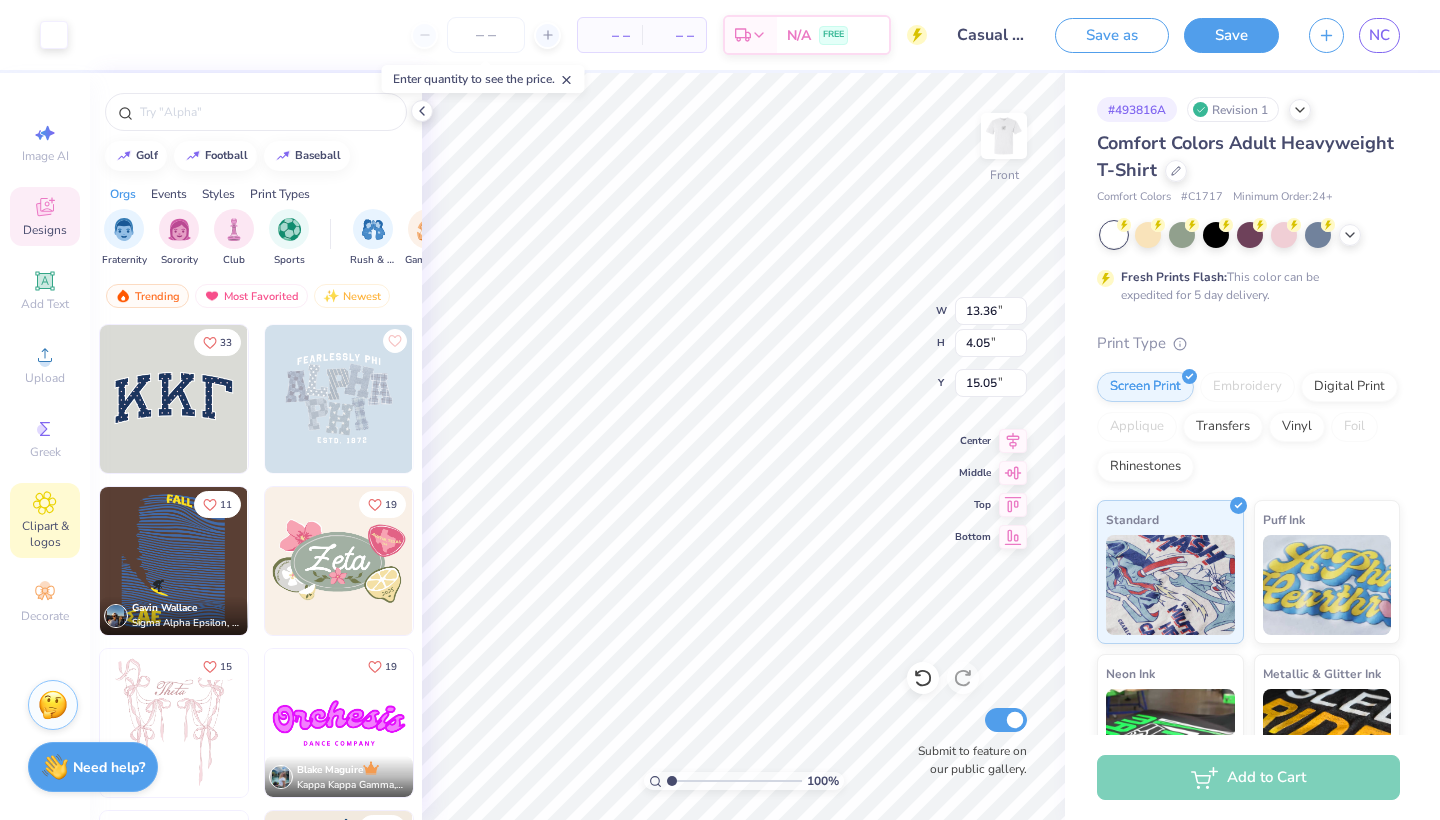 type on "1.65" 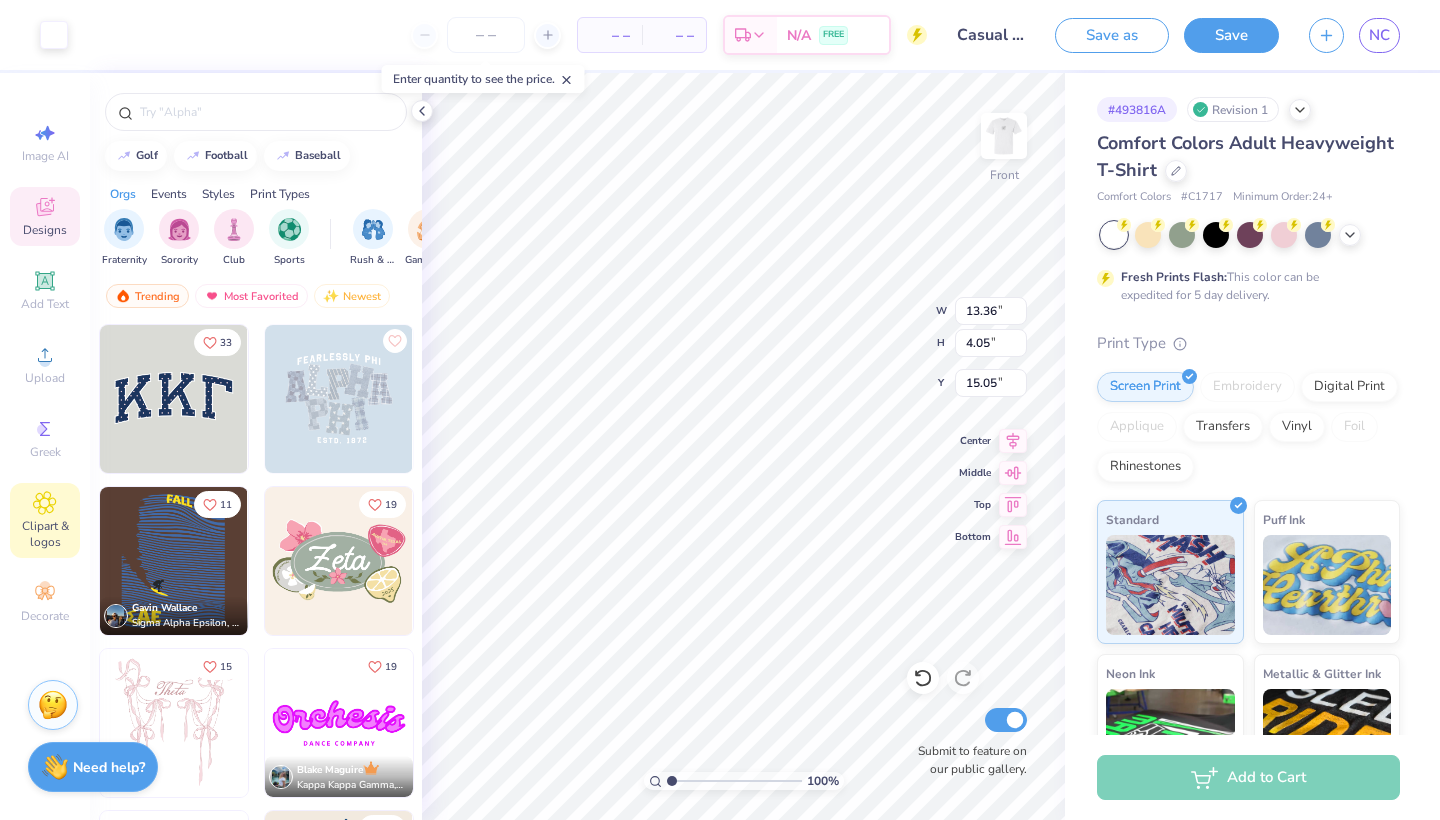 type on "12.93" 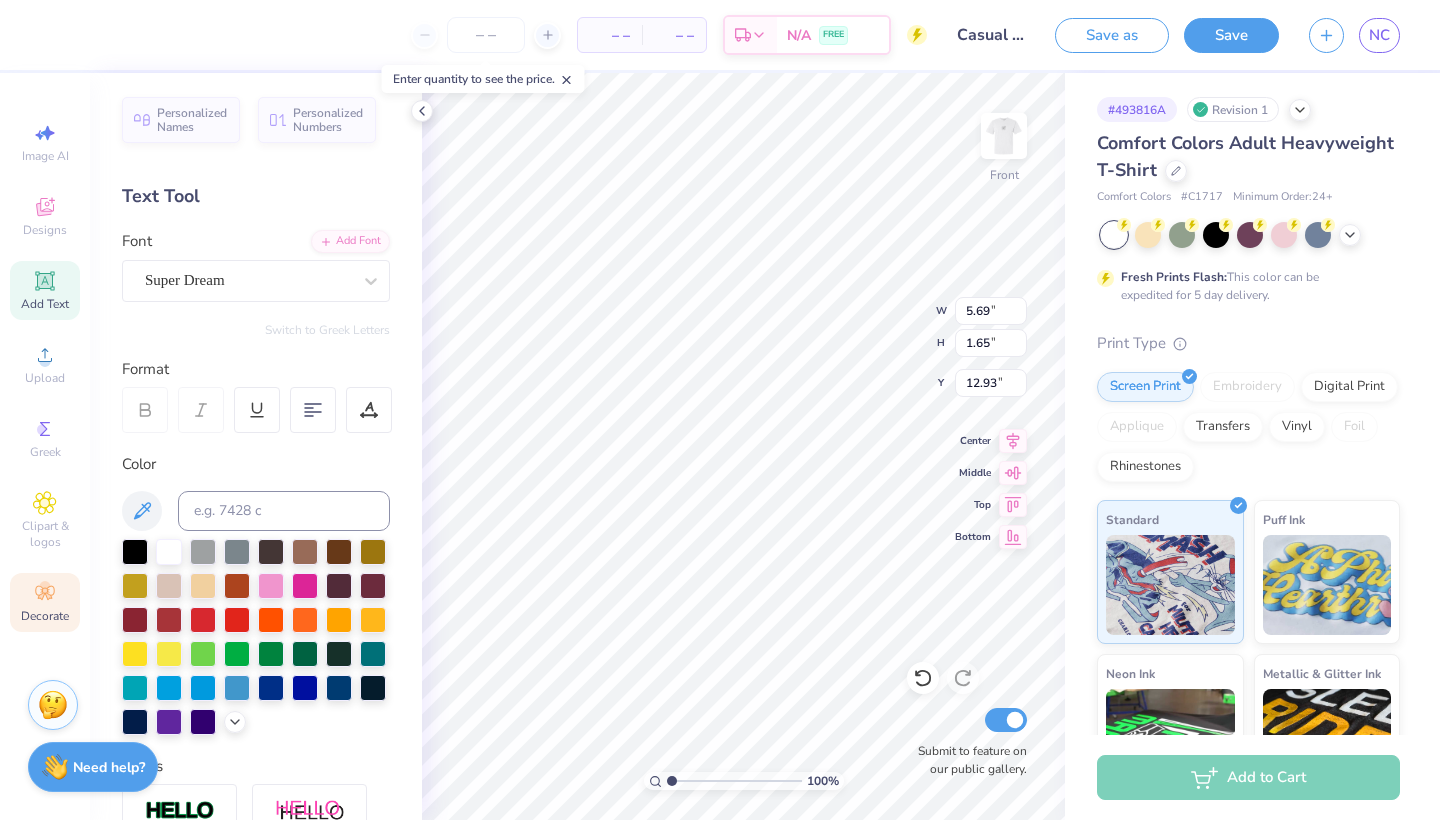 click on "Decorate" at bounding box center [45, 602] 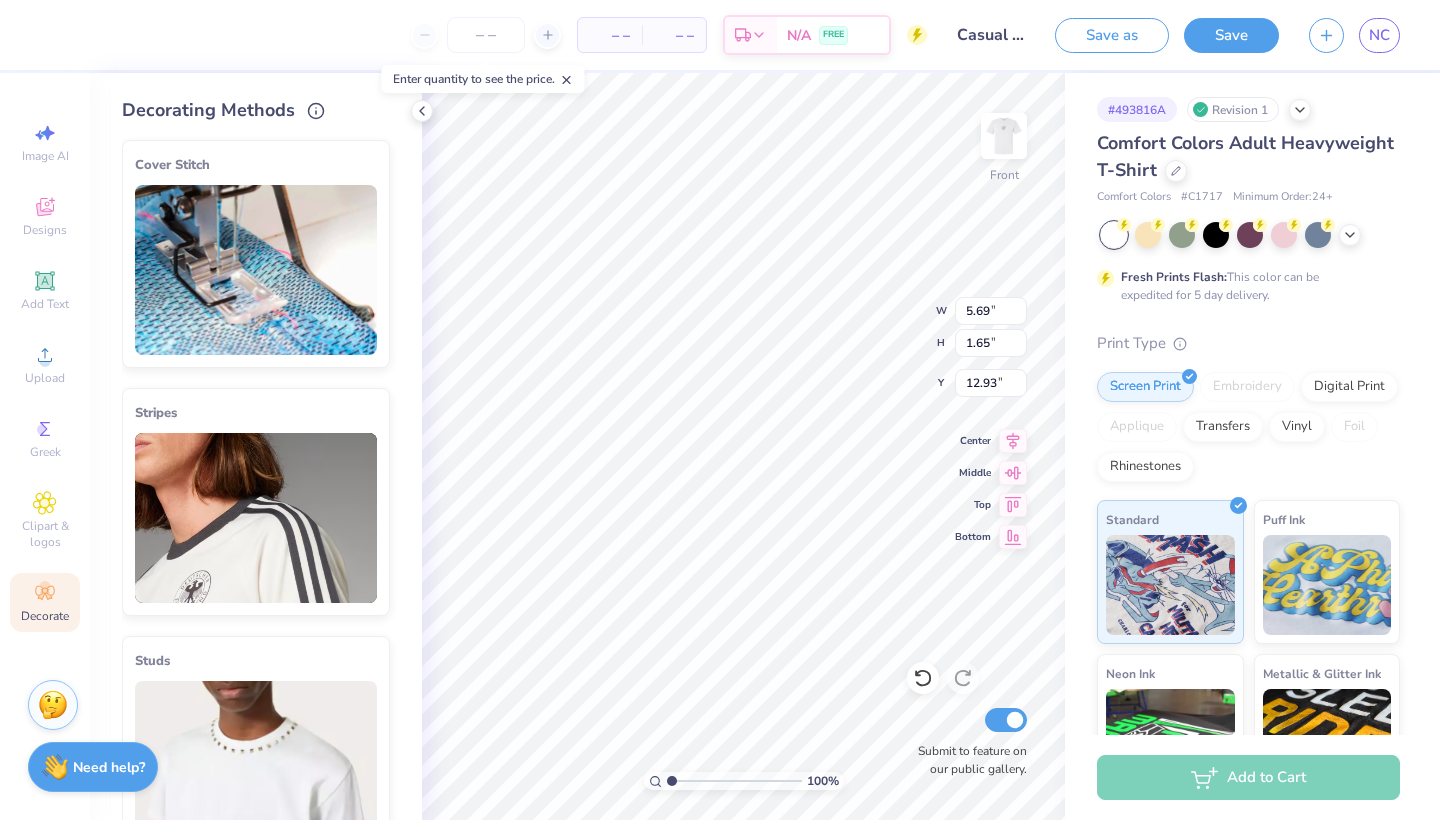 scroll, scrollTop: 0, scrollLeft: 0, axis: both 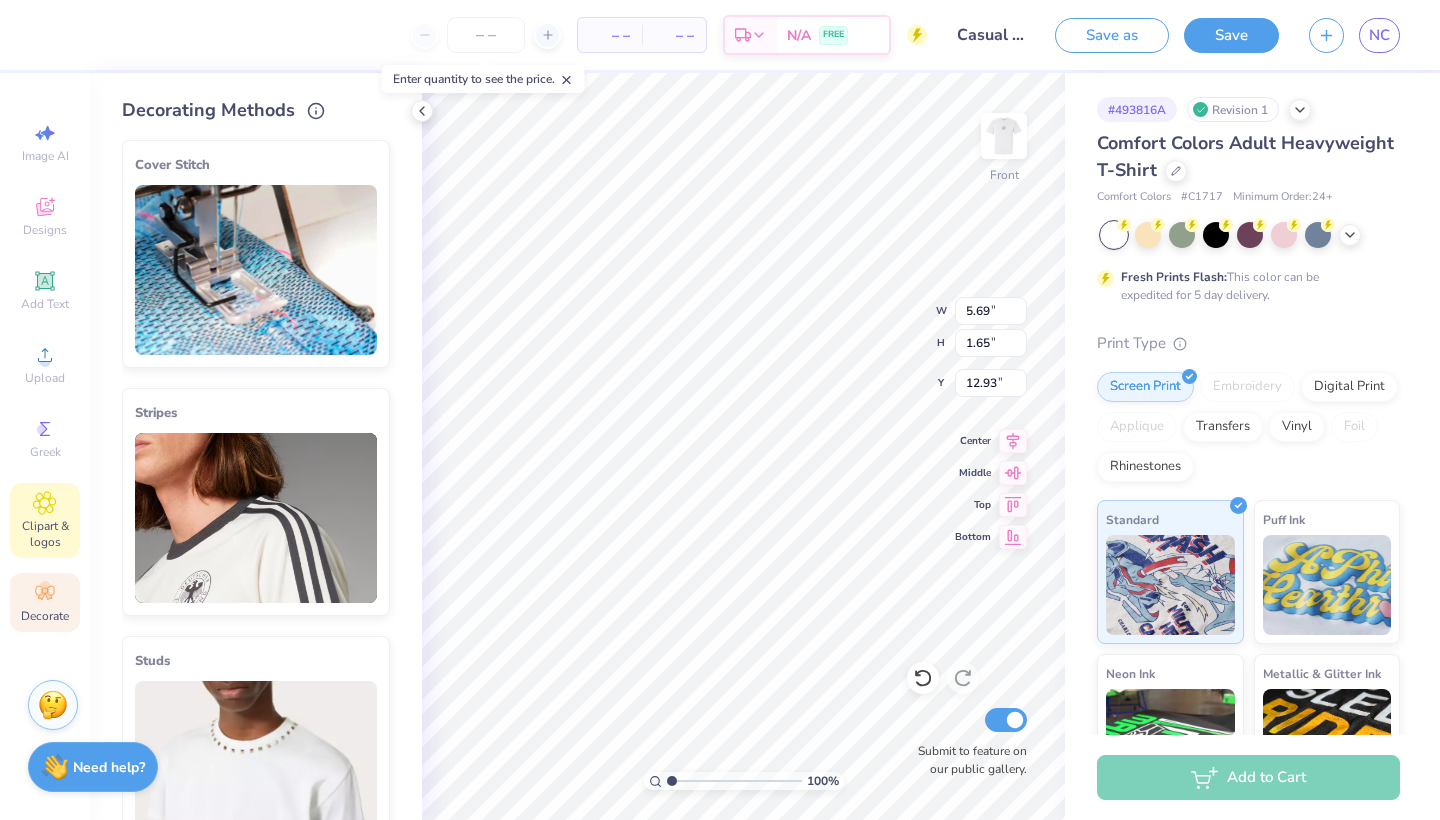 click on "Clipart & logos" at bounding box center (45, 520) 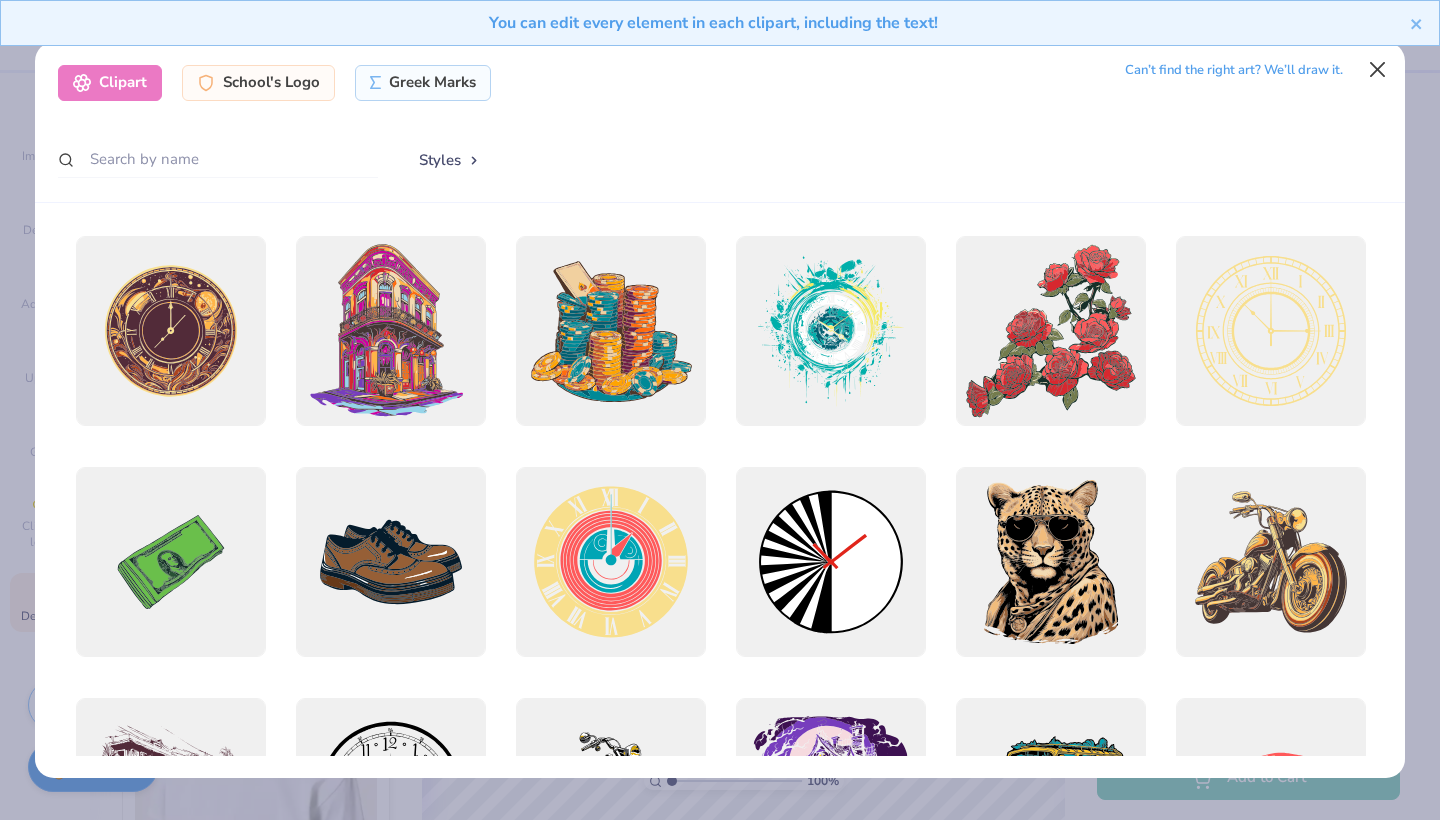click at bounding box center [1378, 70] 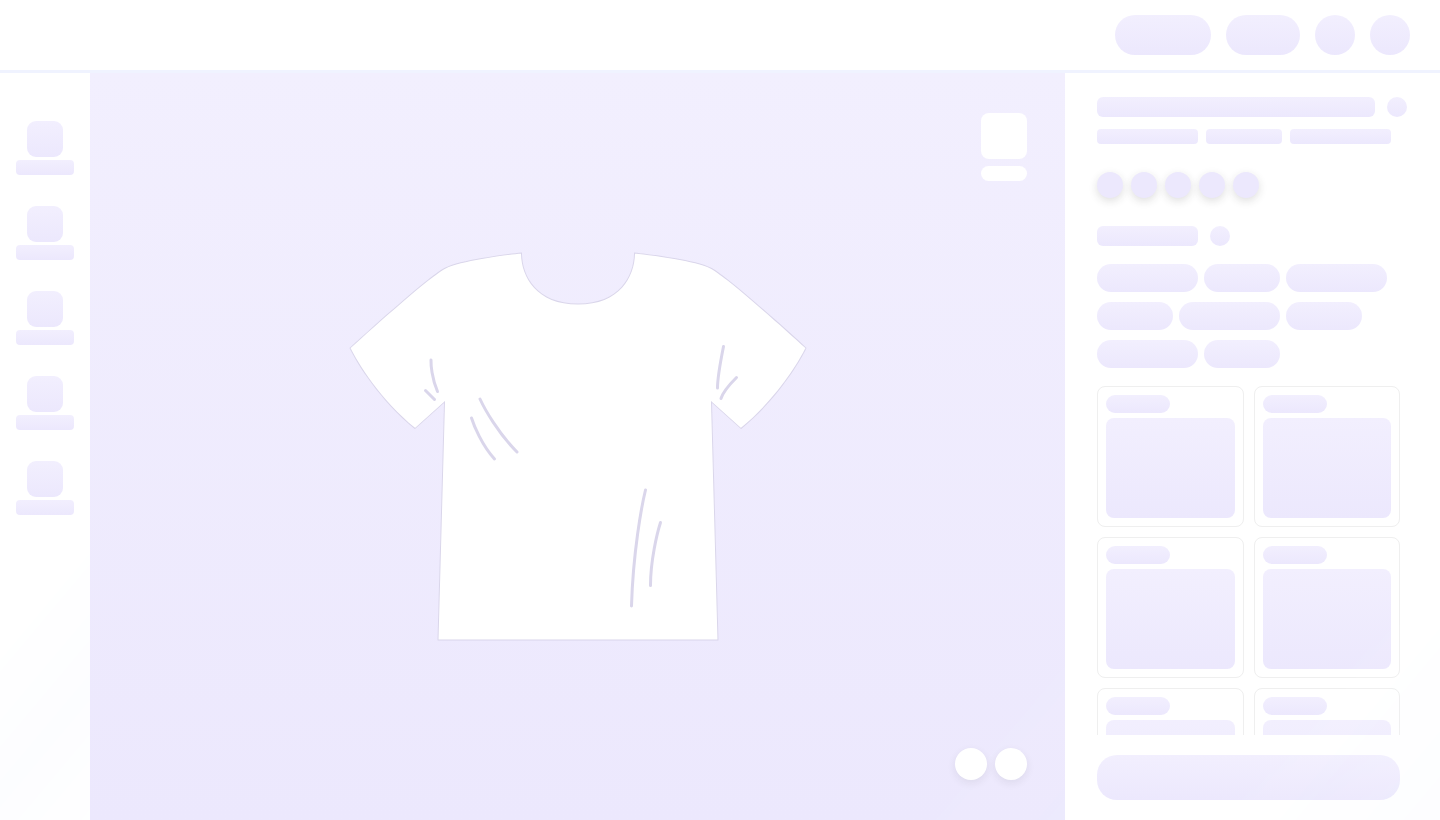 scroll, scrollTop: 0, scrollLeft: 0, axis: both 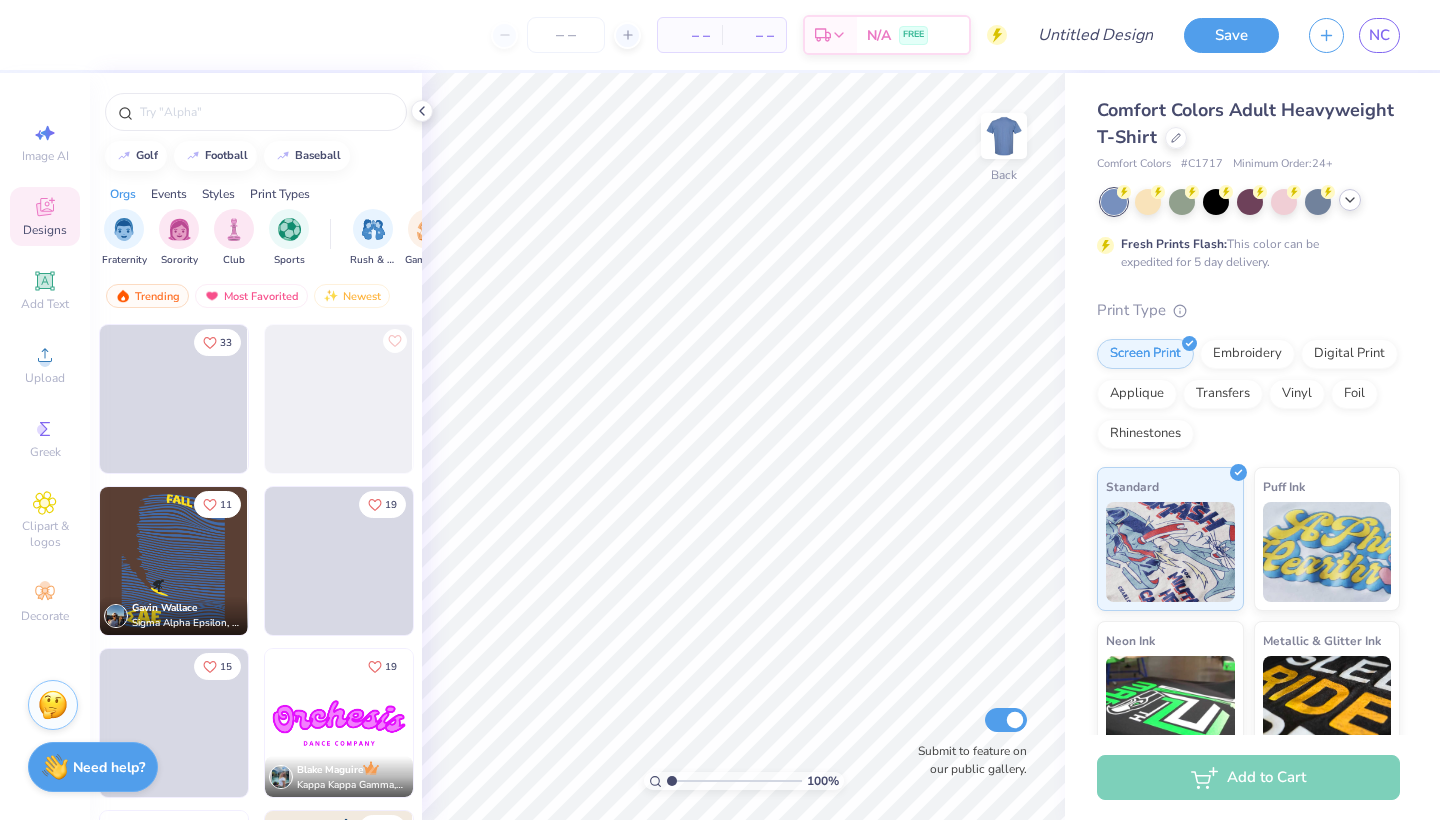 click at bounding box center (1350, 200) 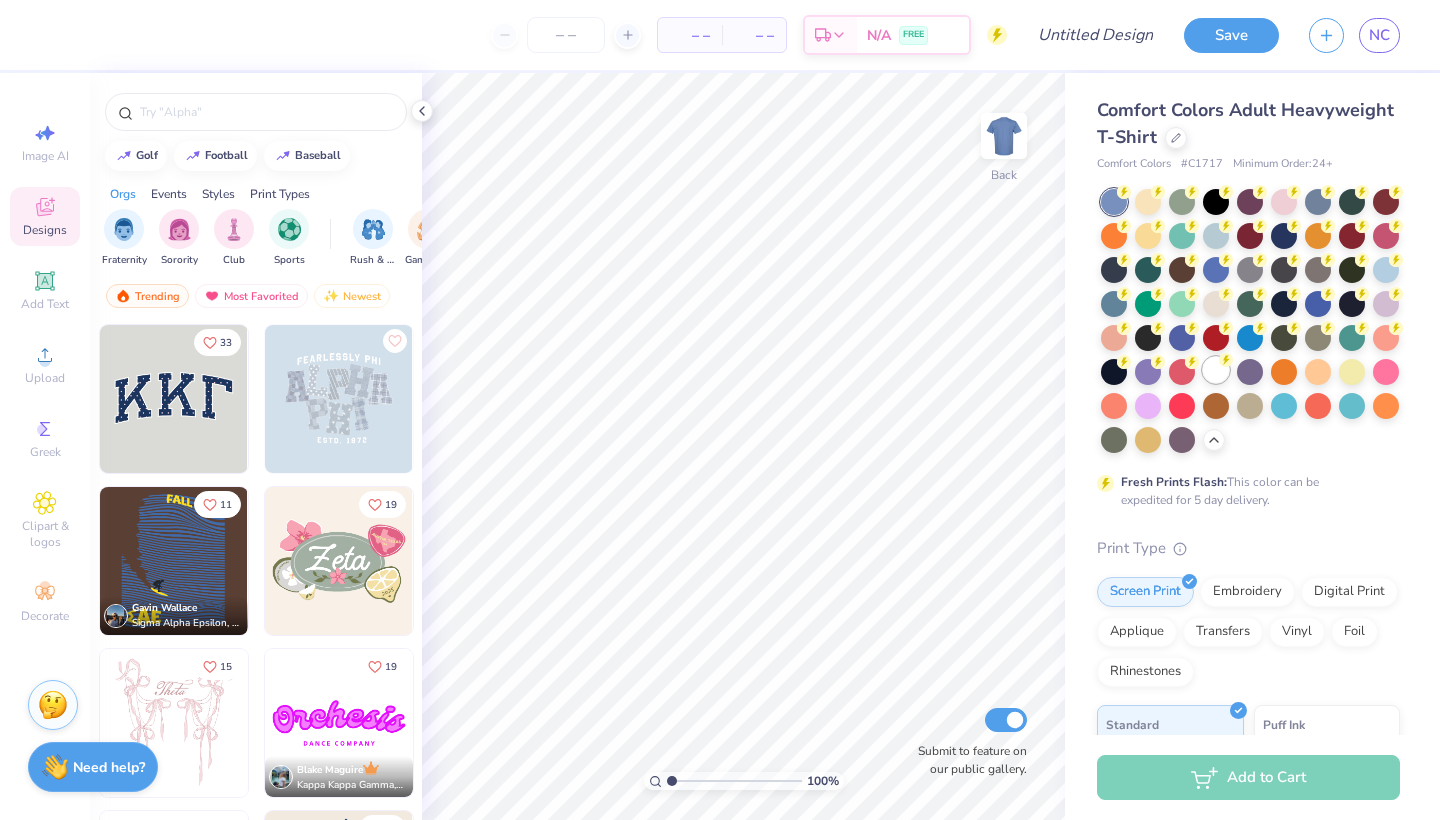 click at bounding box center (1216, 370) 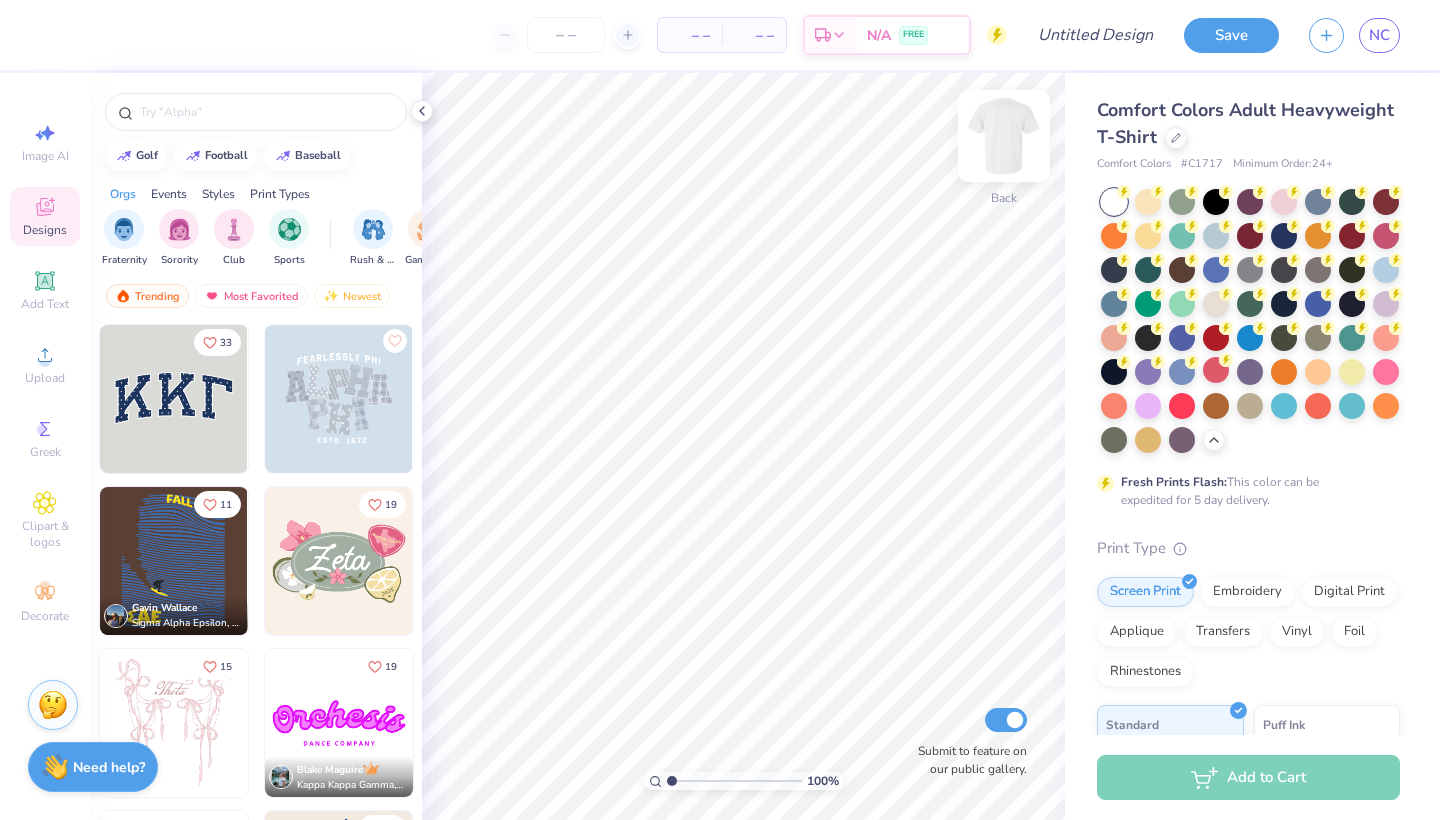 click at bounding box center (1004, 136) 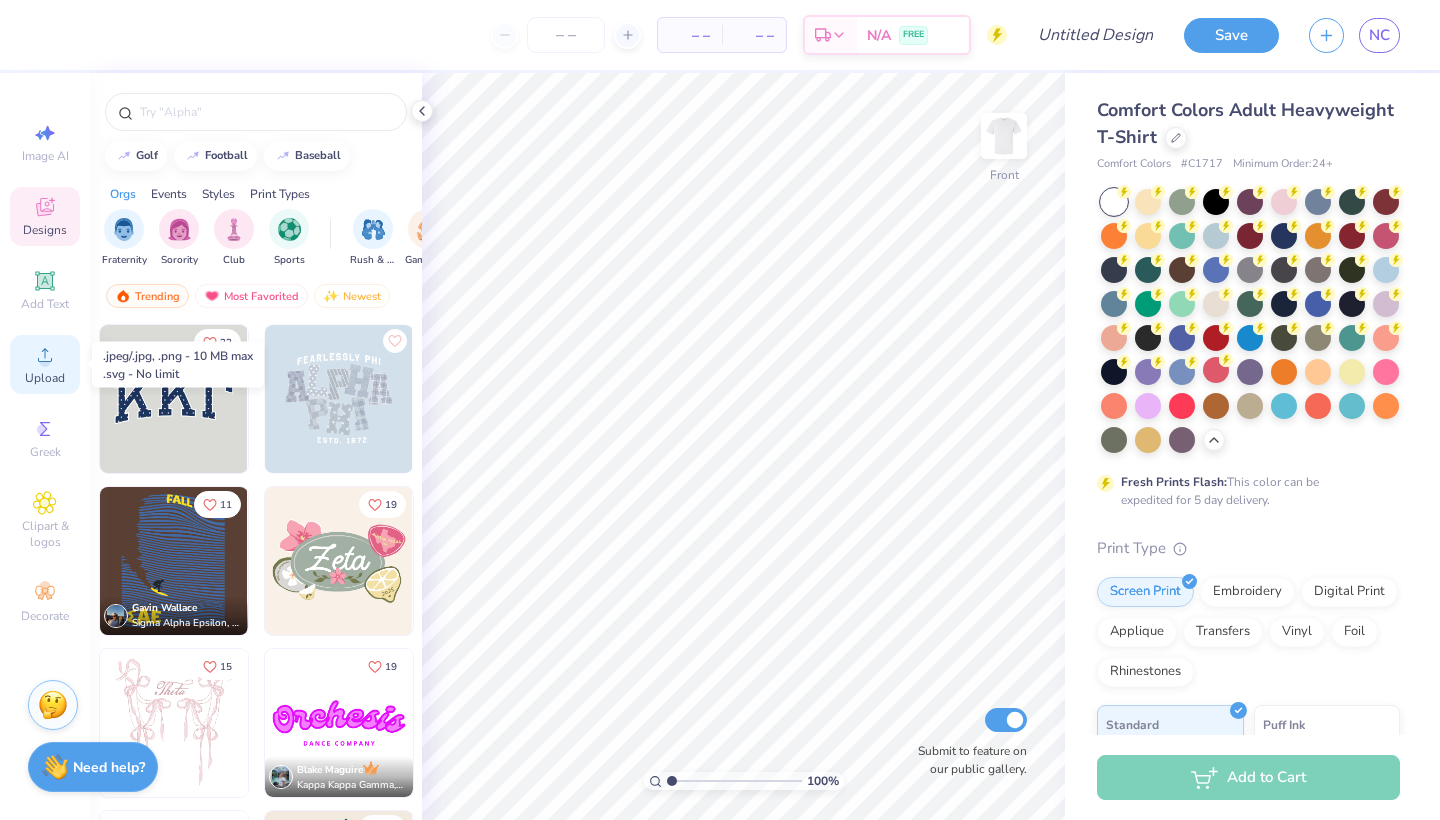 click 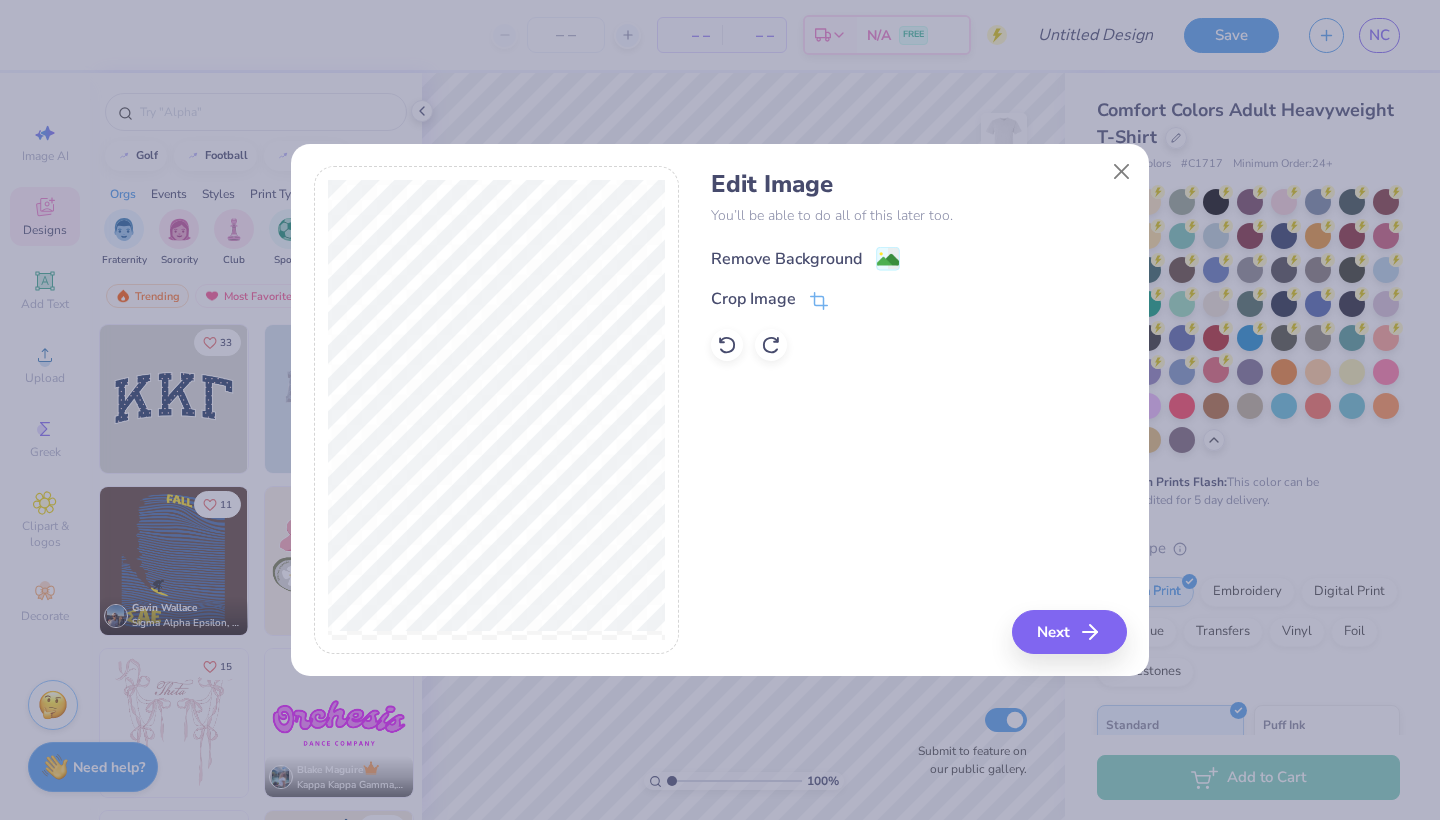click 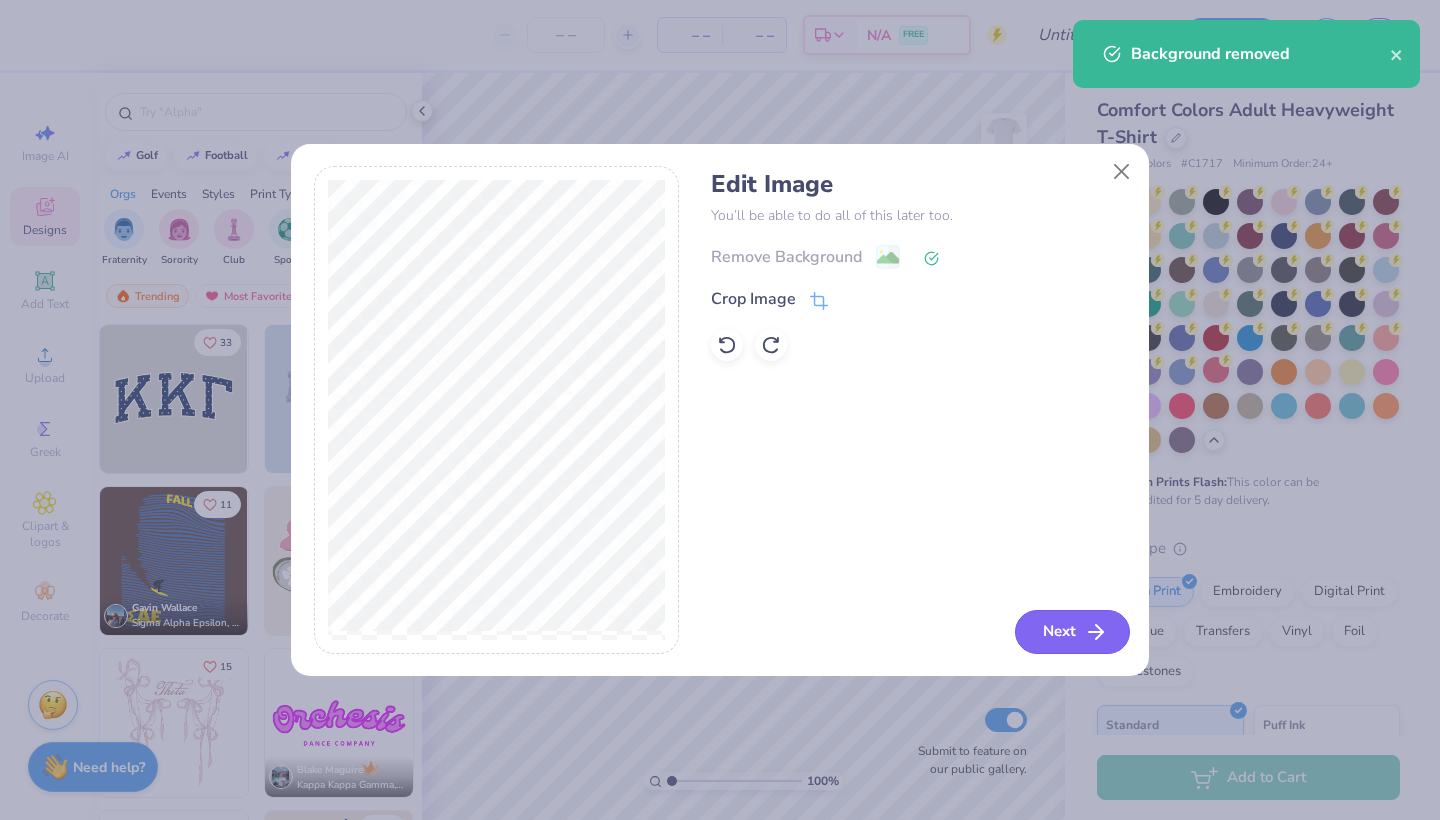click on "Next" at bounding box center [1072, 632] 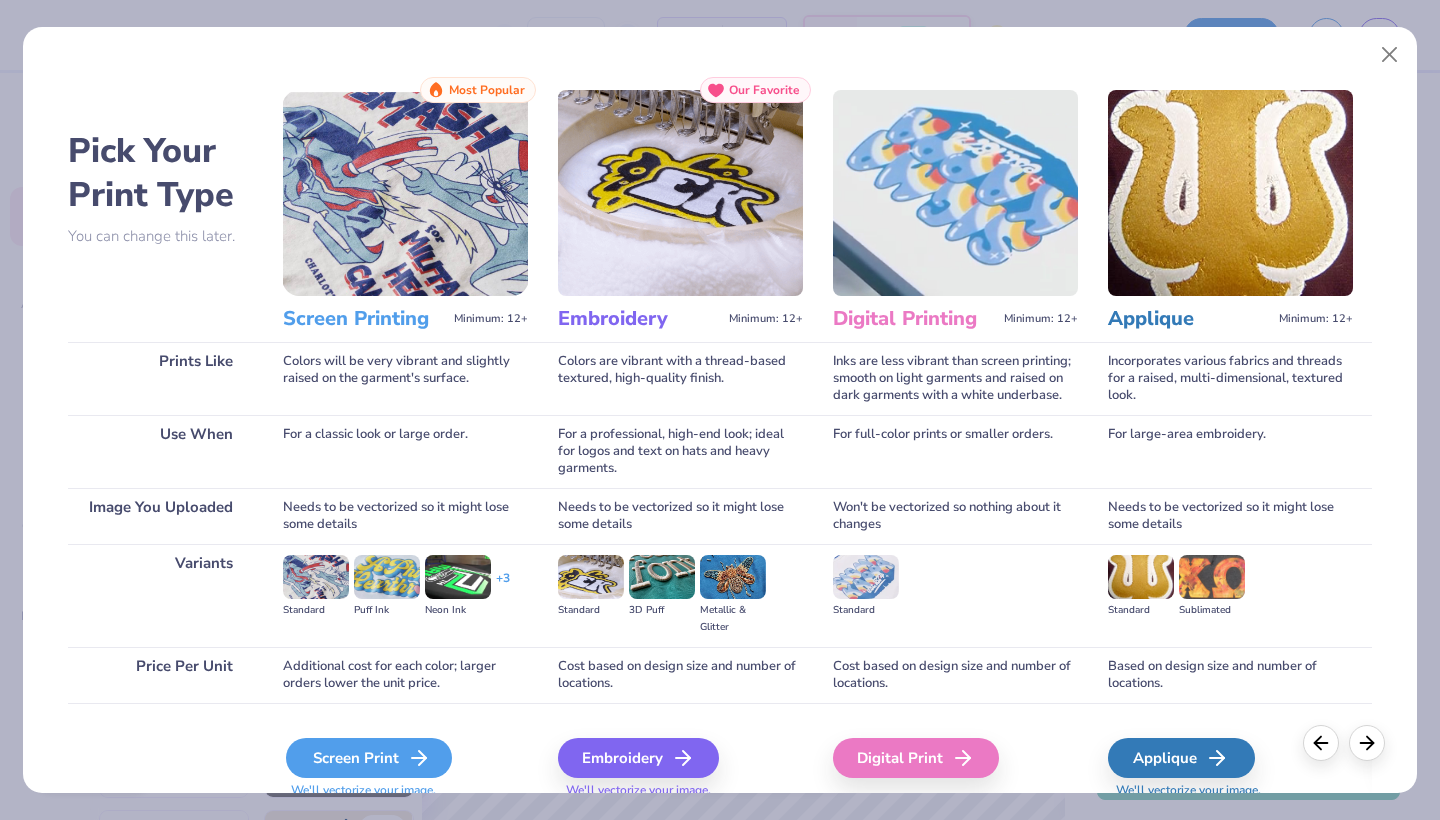 click on "Screen Print" at bounding box center [369, 758] 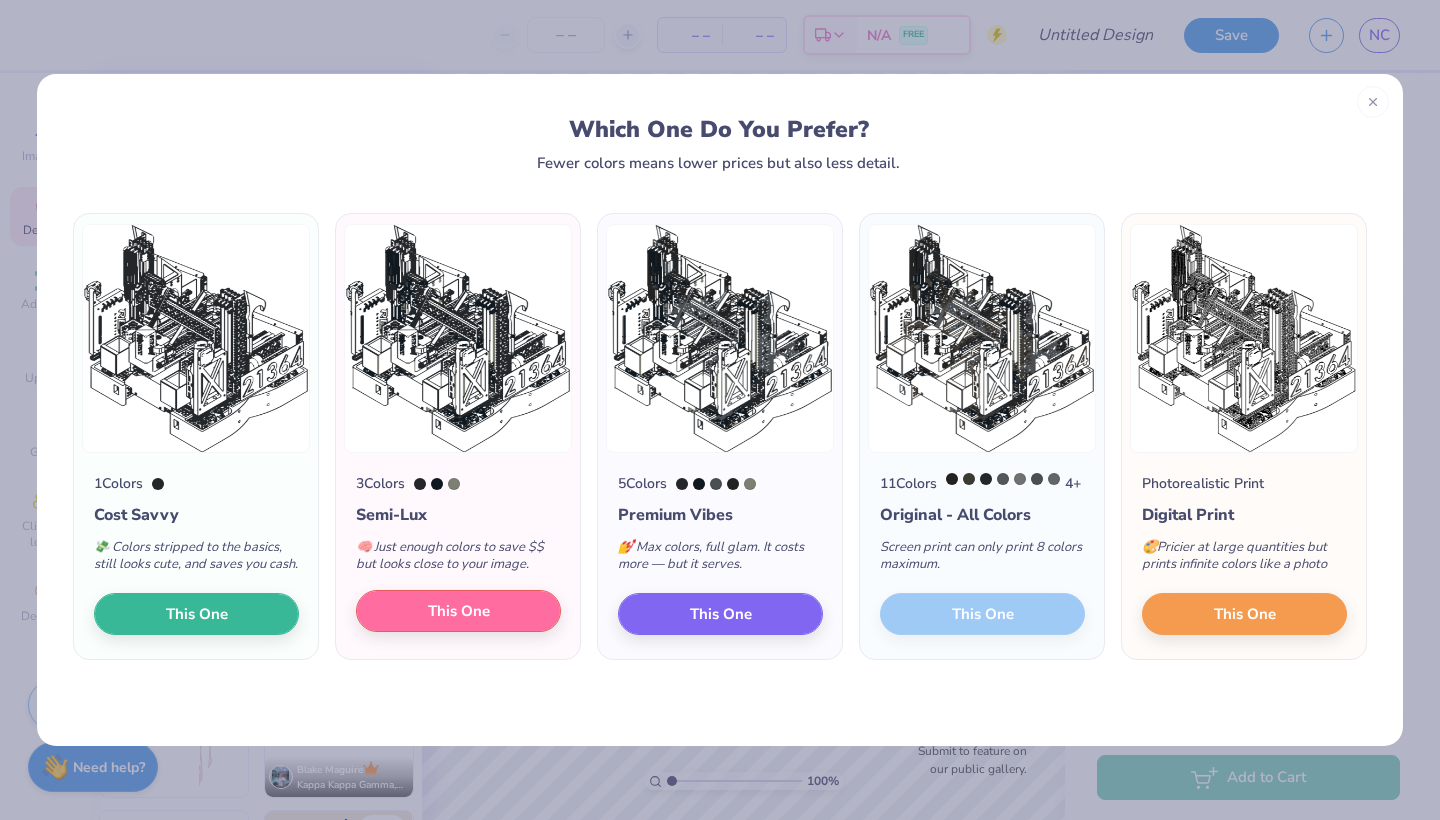 click on "This One" at bounding box center (459, 611) 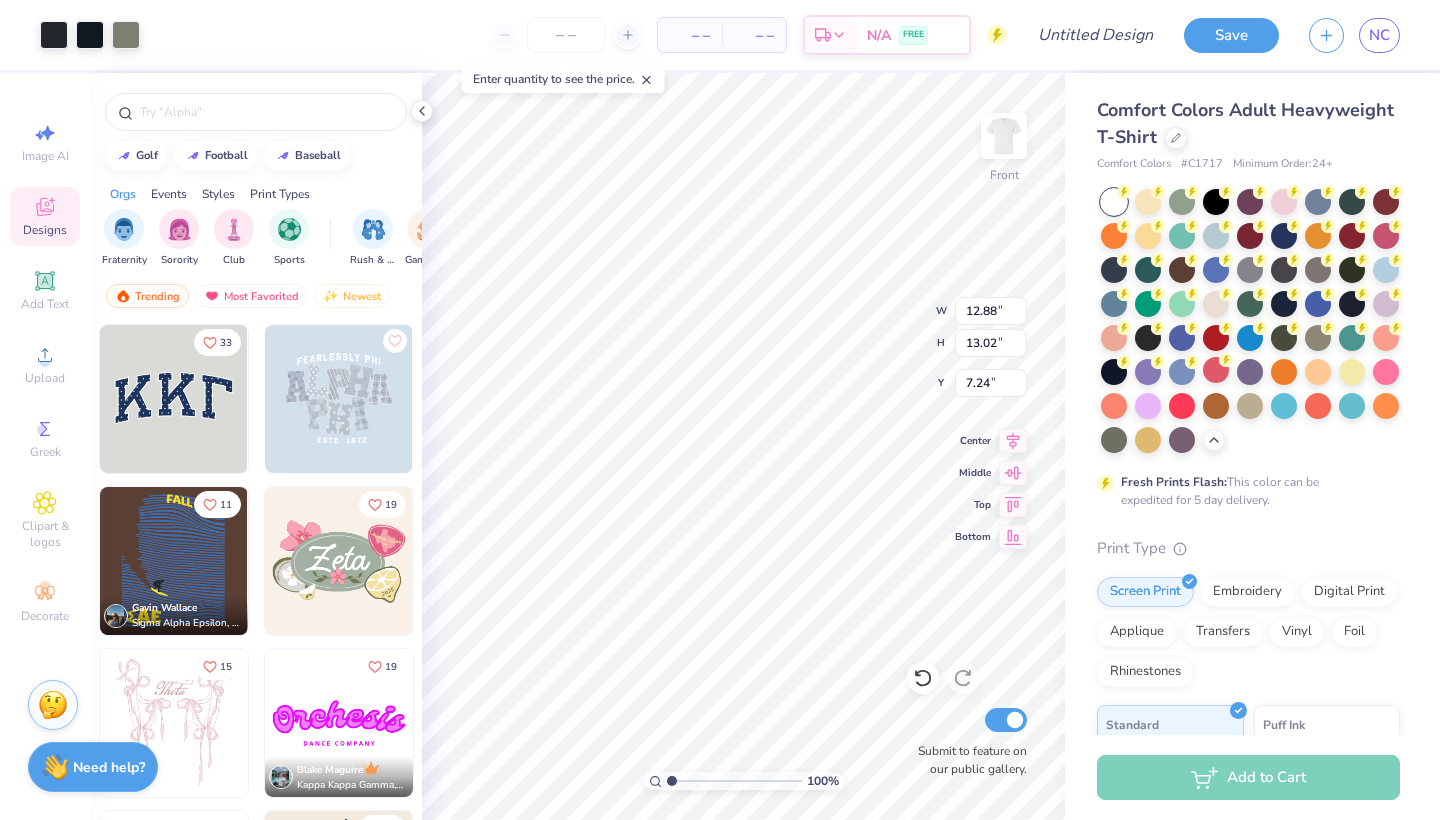 type on "9.82" 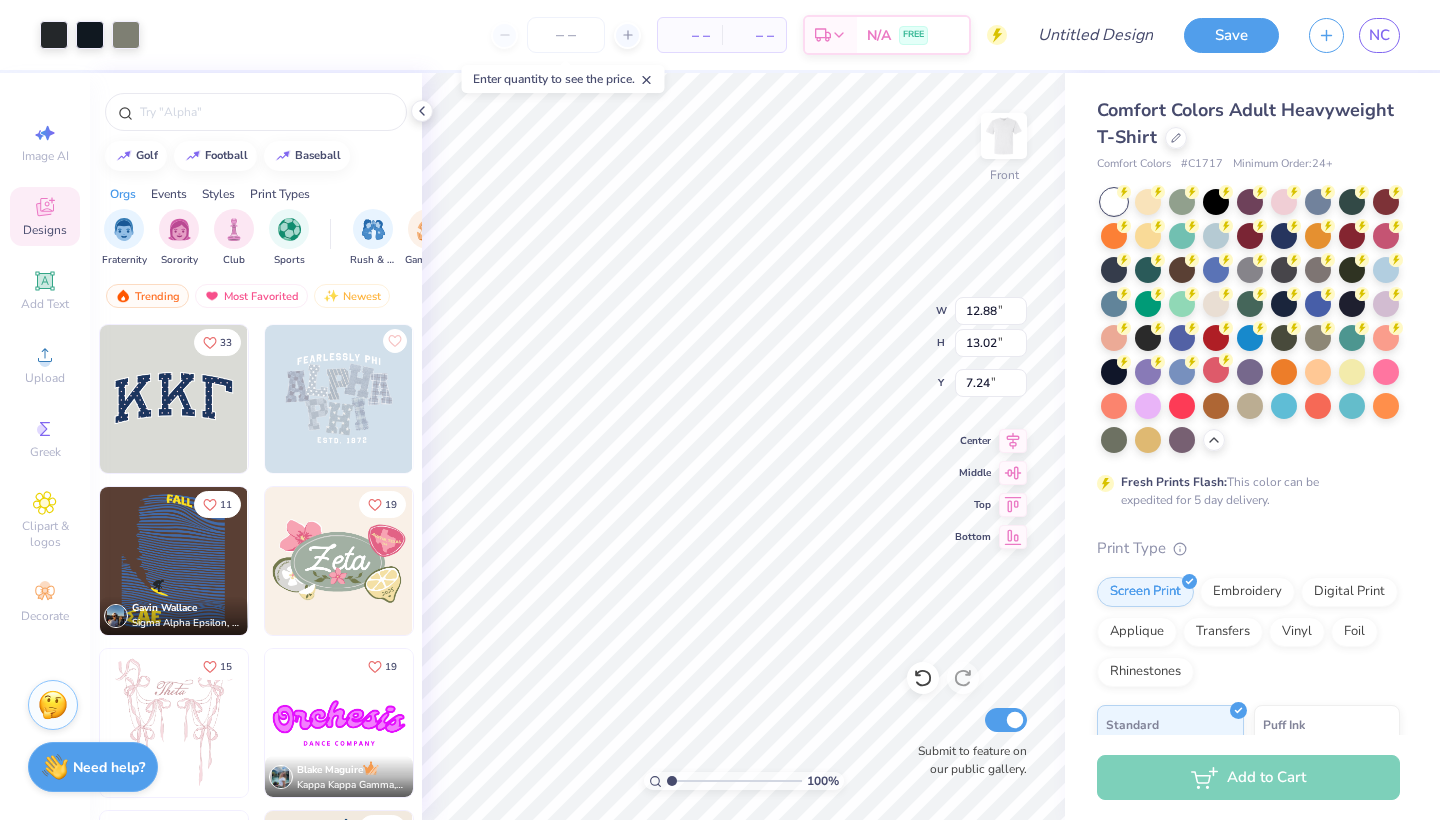 type on "9.93" 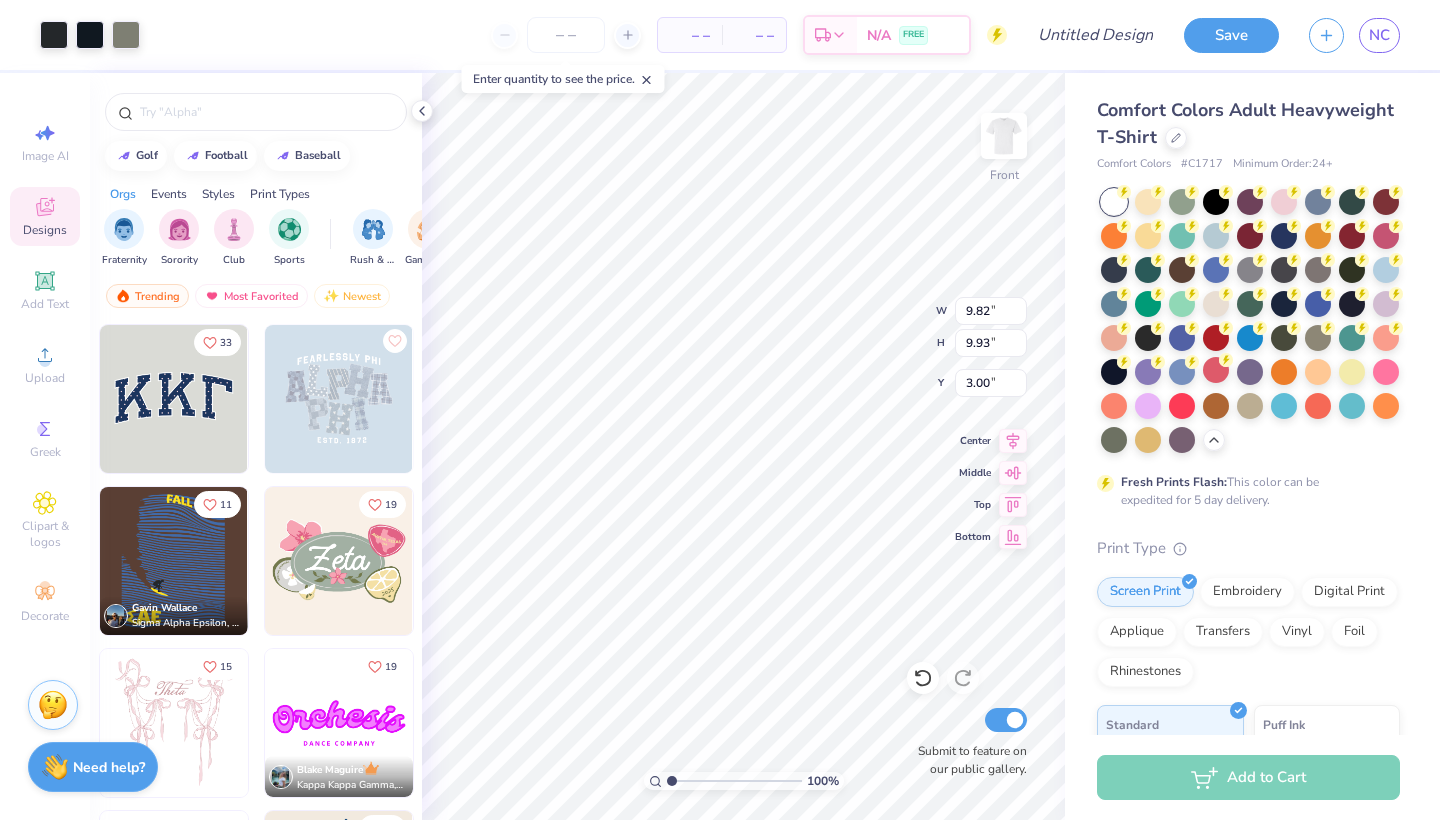 type on "3.00" 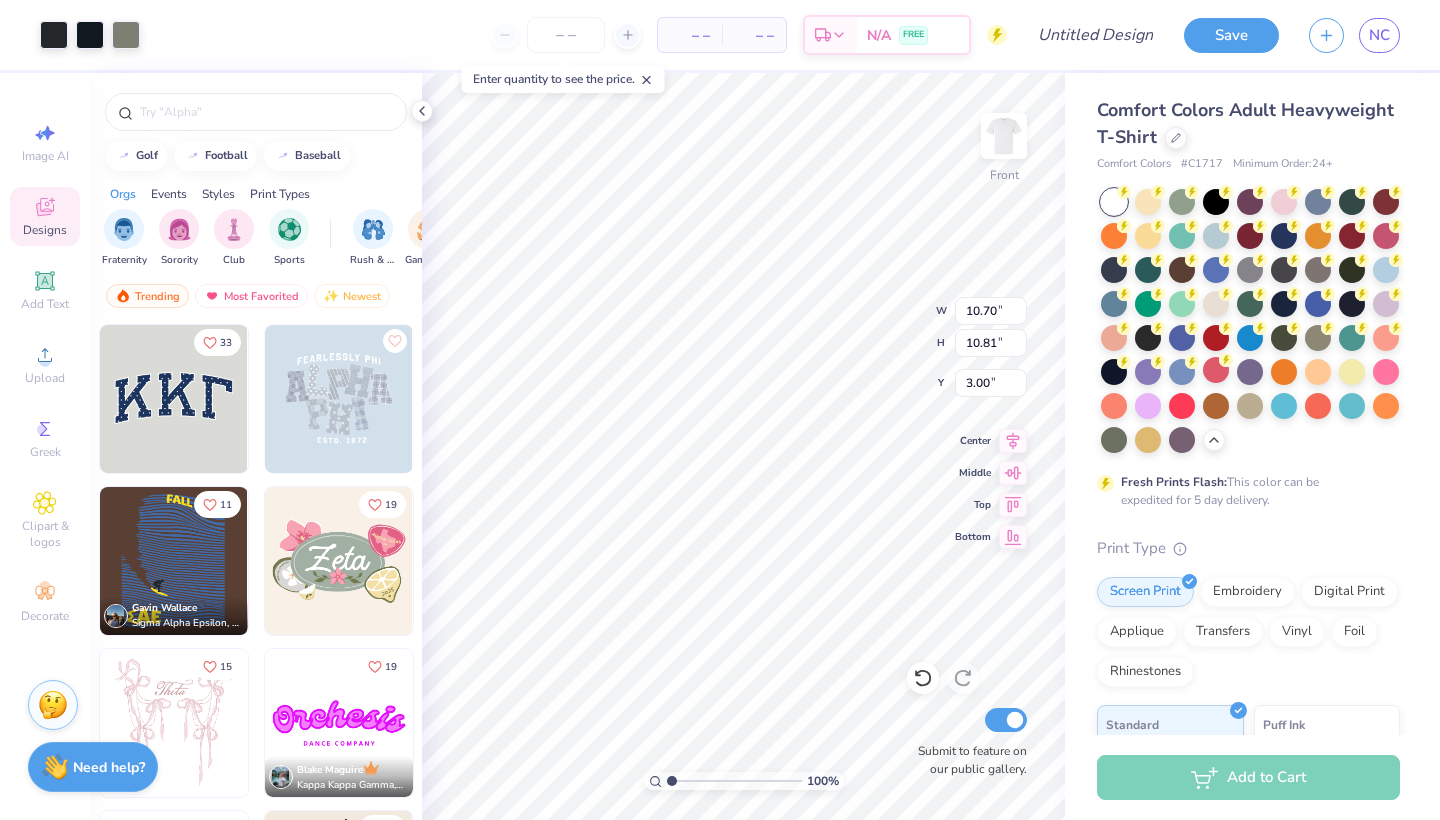 type on "10.70" 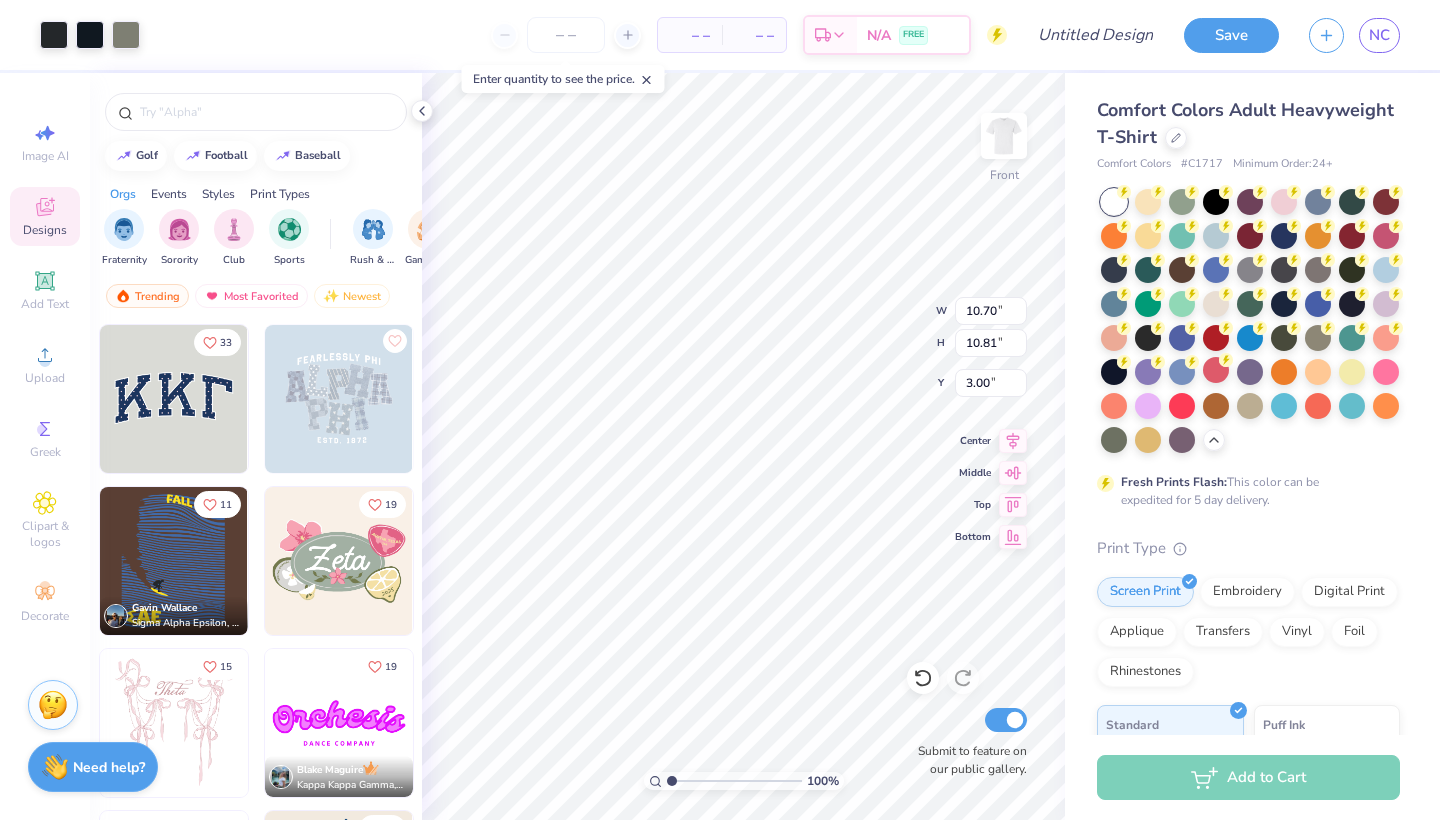type on "10.81" 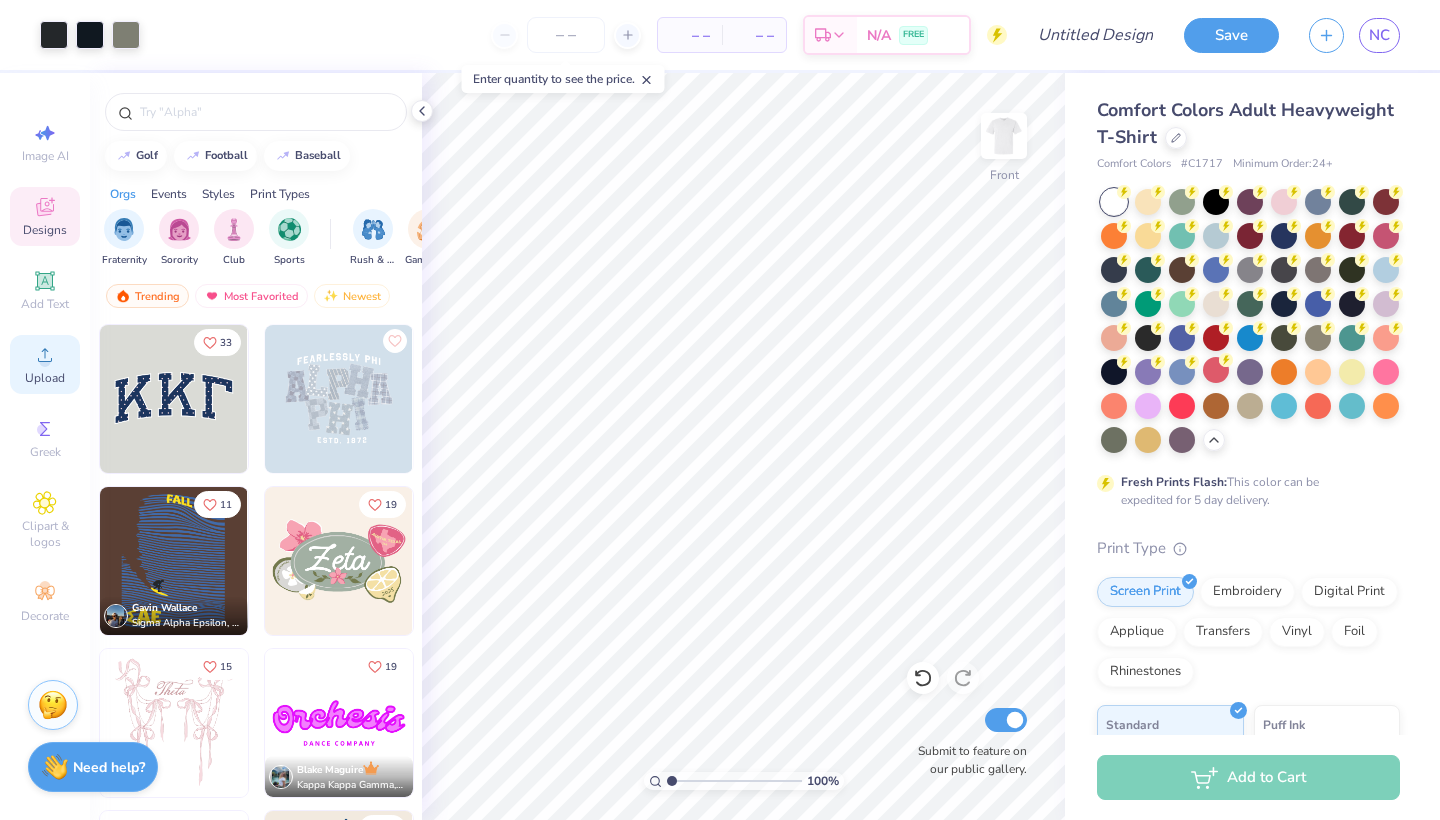 click on "Upload" at bounding box center (45, 378) 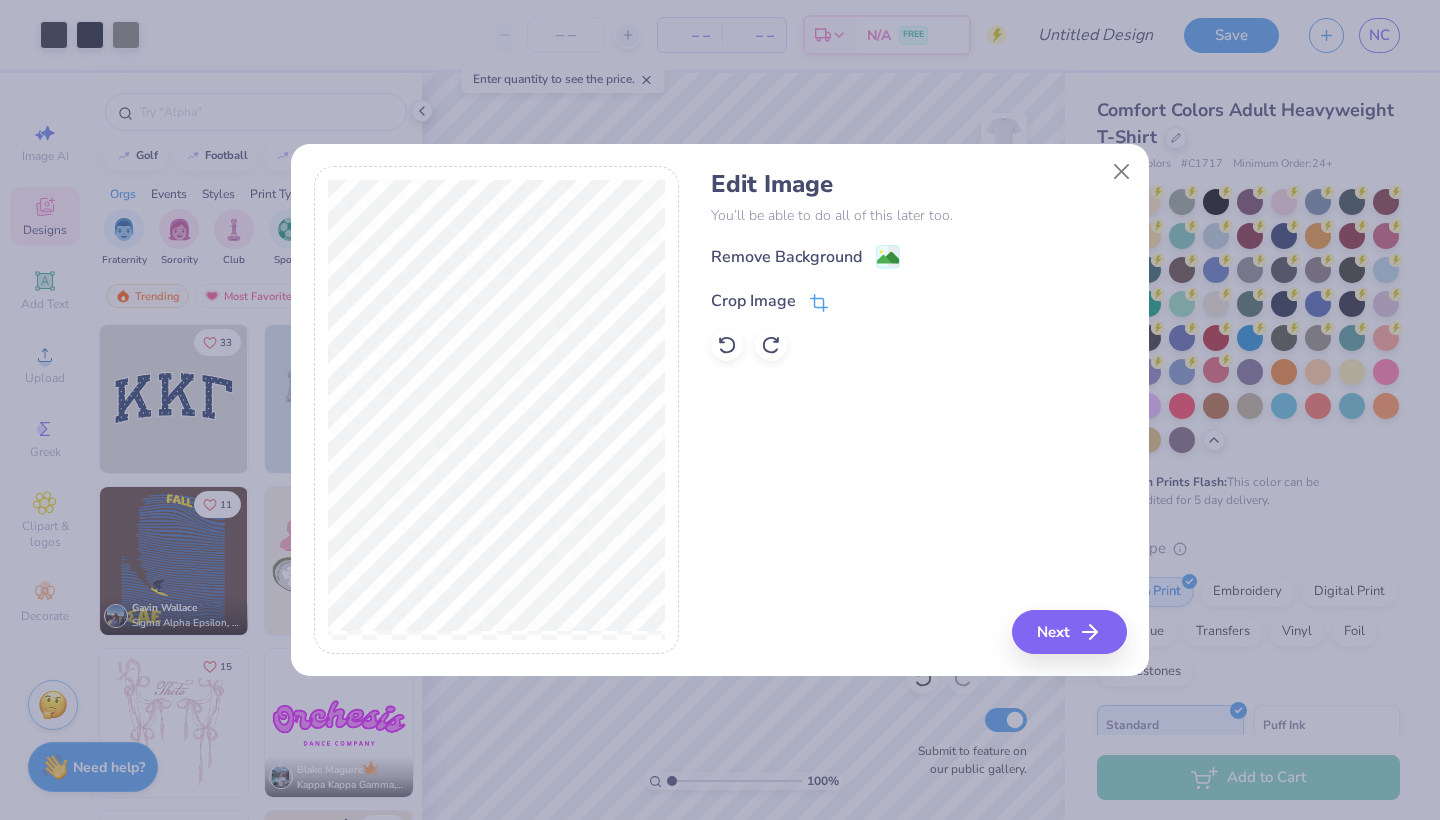 click 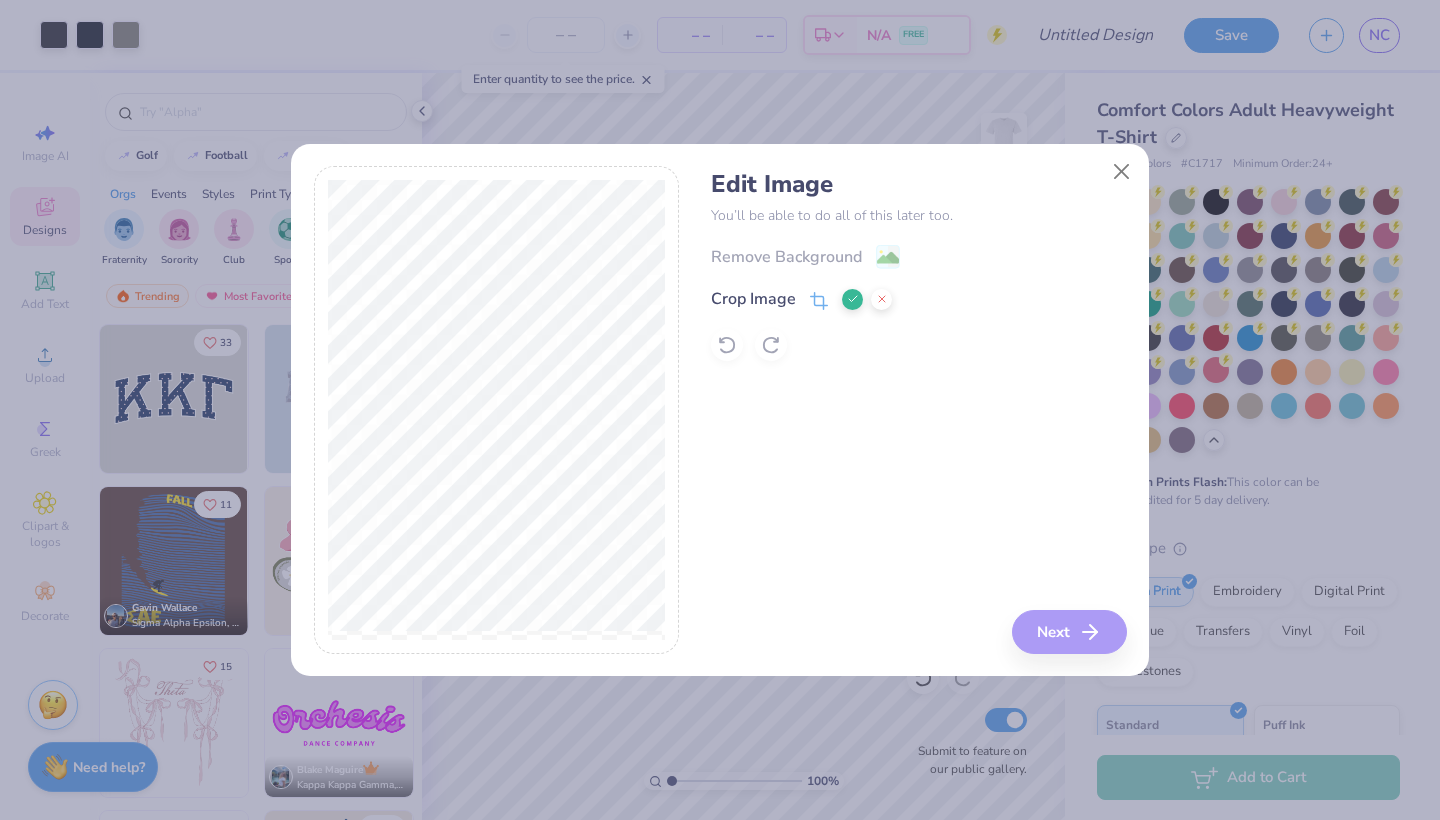 click 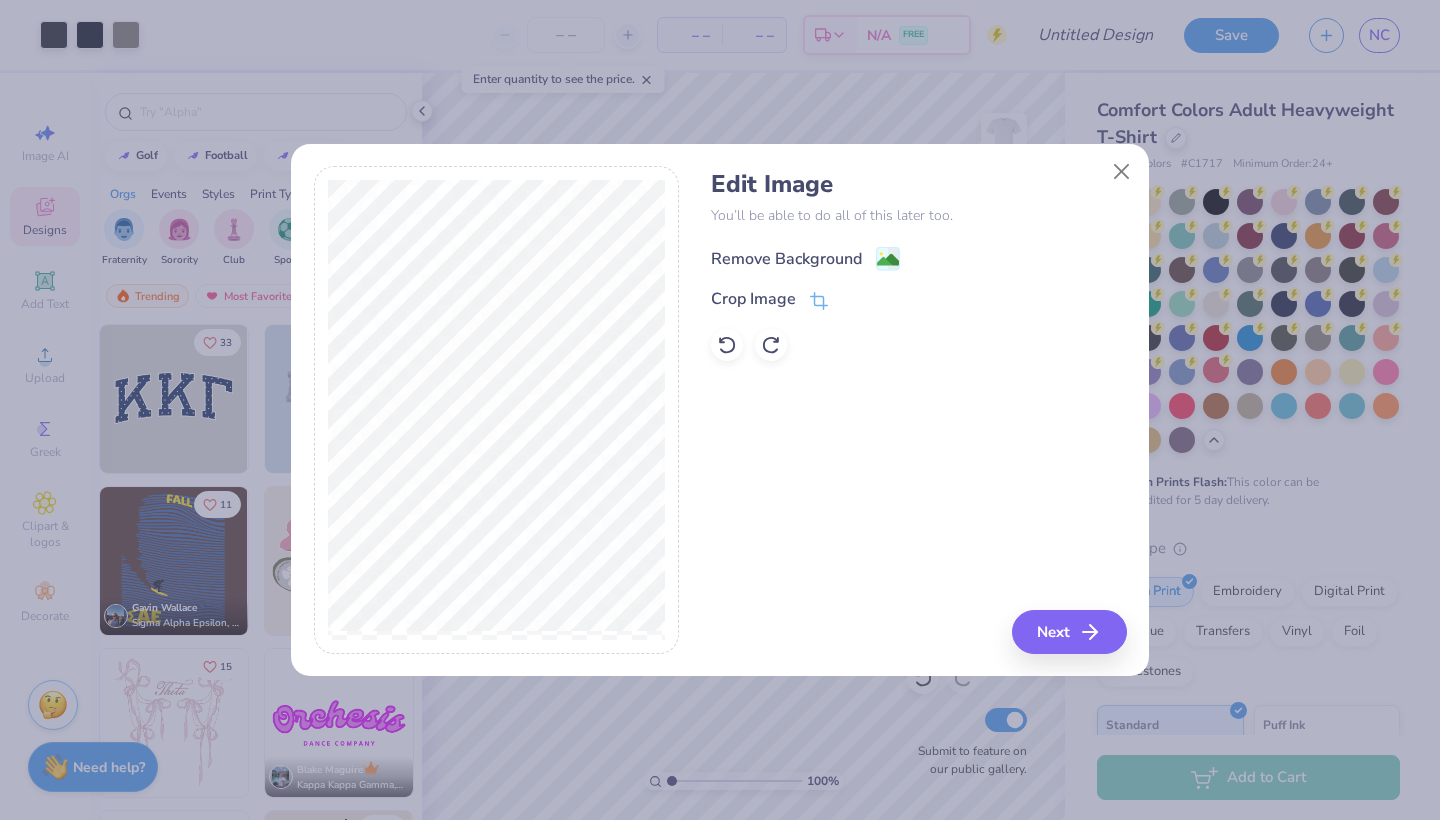 click 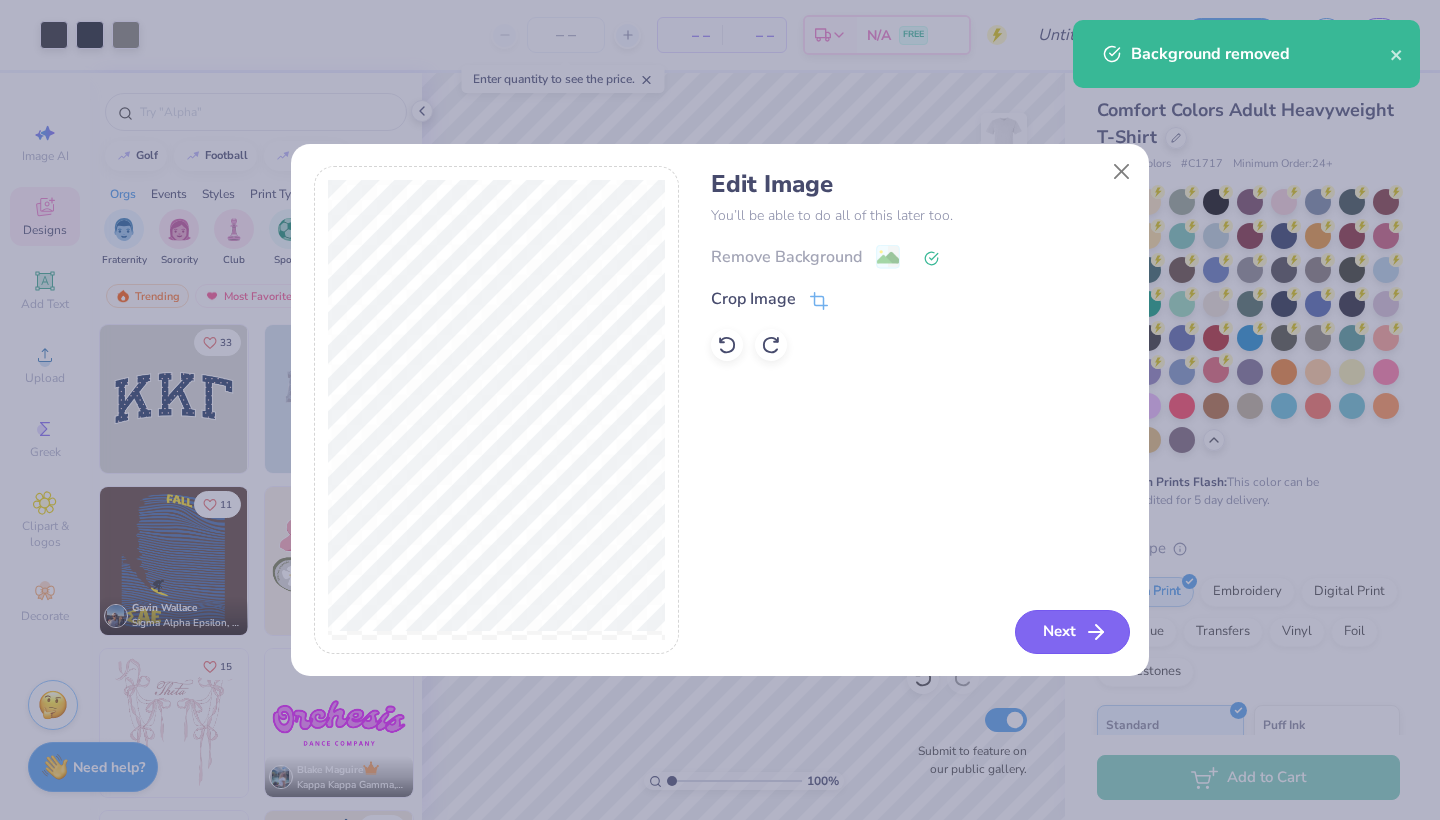 click on "Next" at bounding box center [1072, 632] 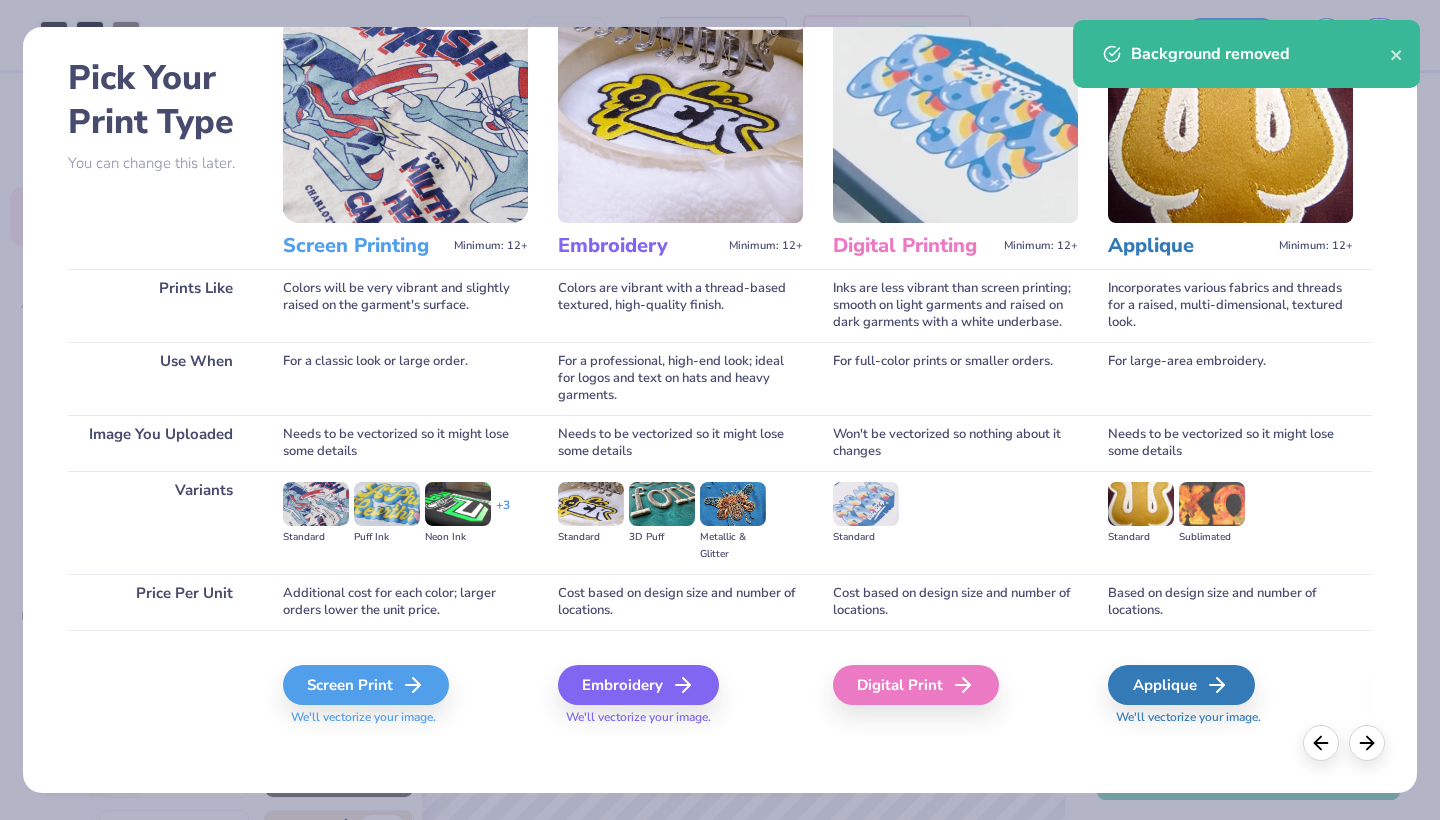 scroll, scrollTop: 76, scrollLeft: 0, axis: vertical 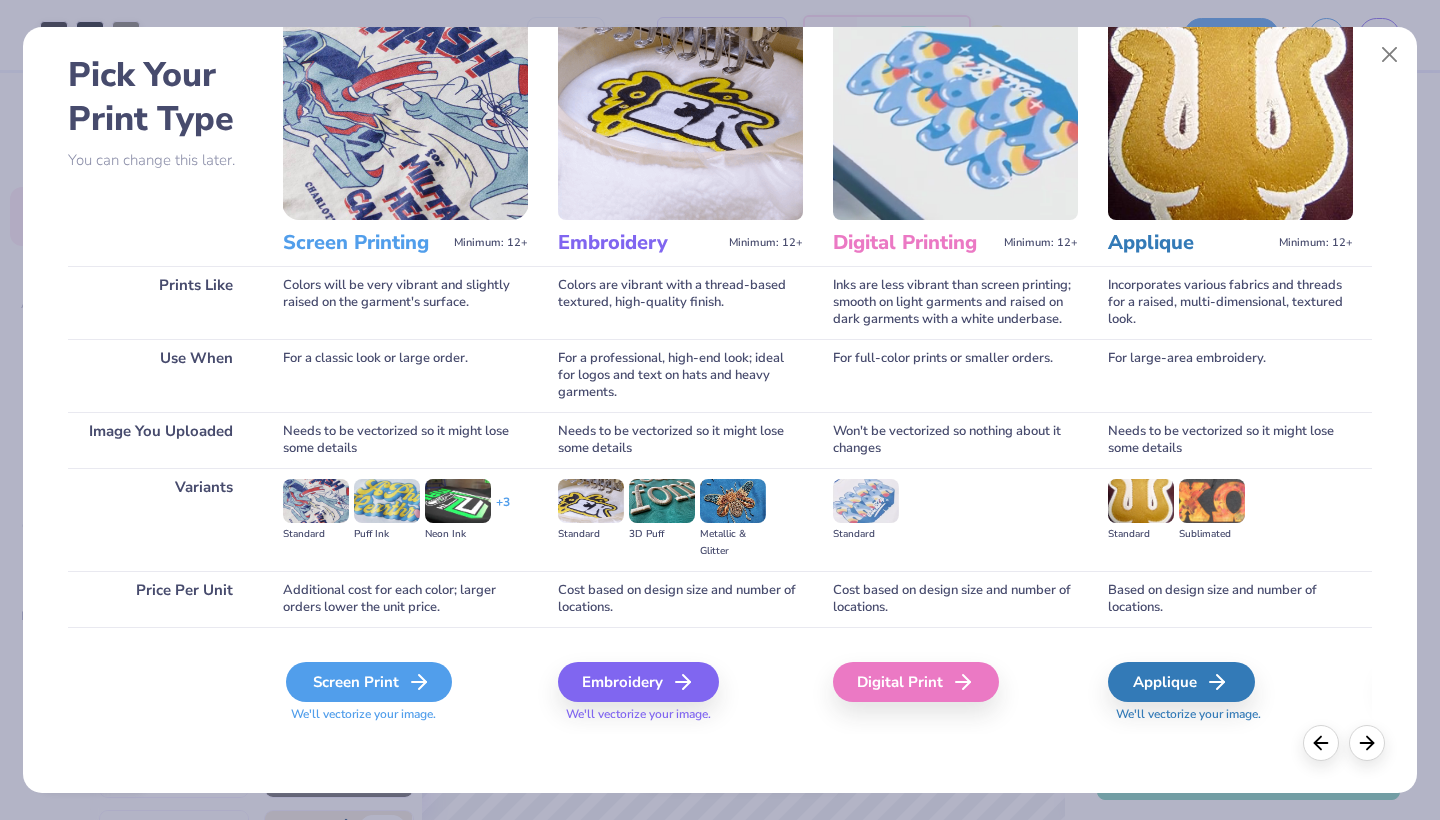 click on "Screen Print" at bounding box center [369, 682] 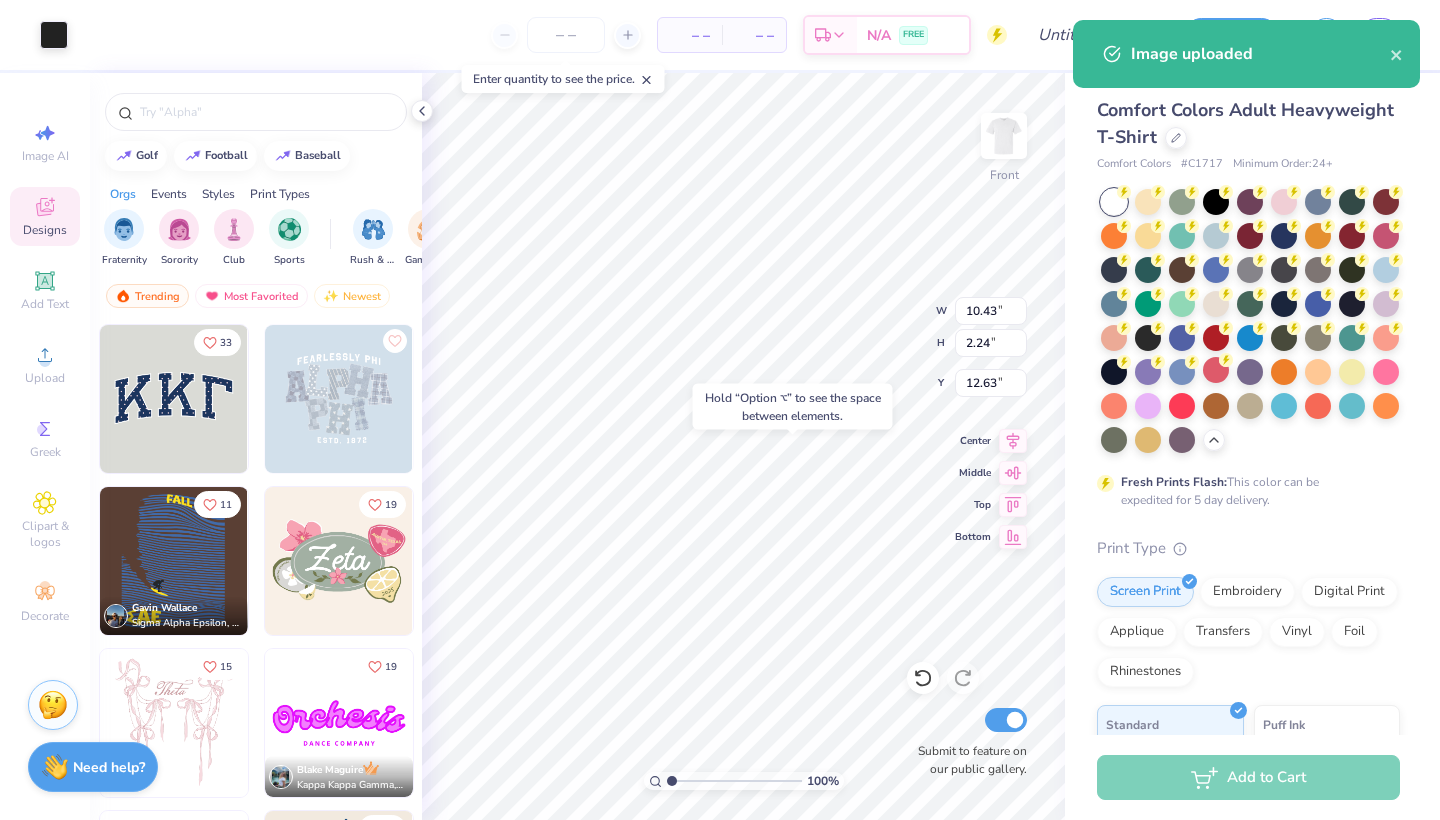 type on "14.12" 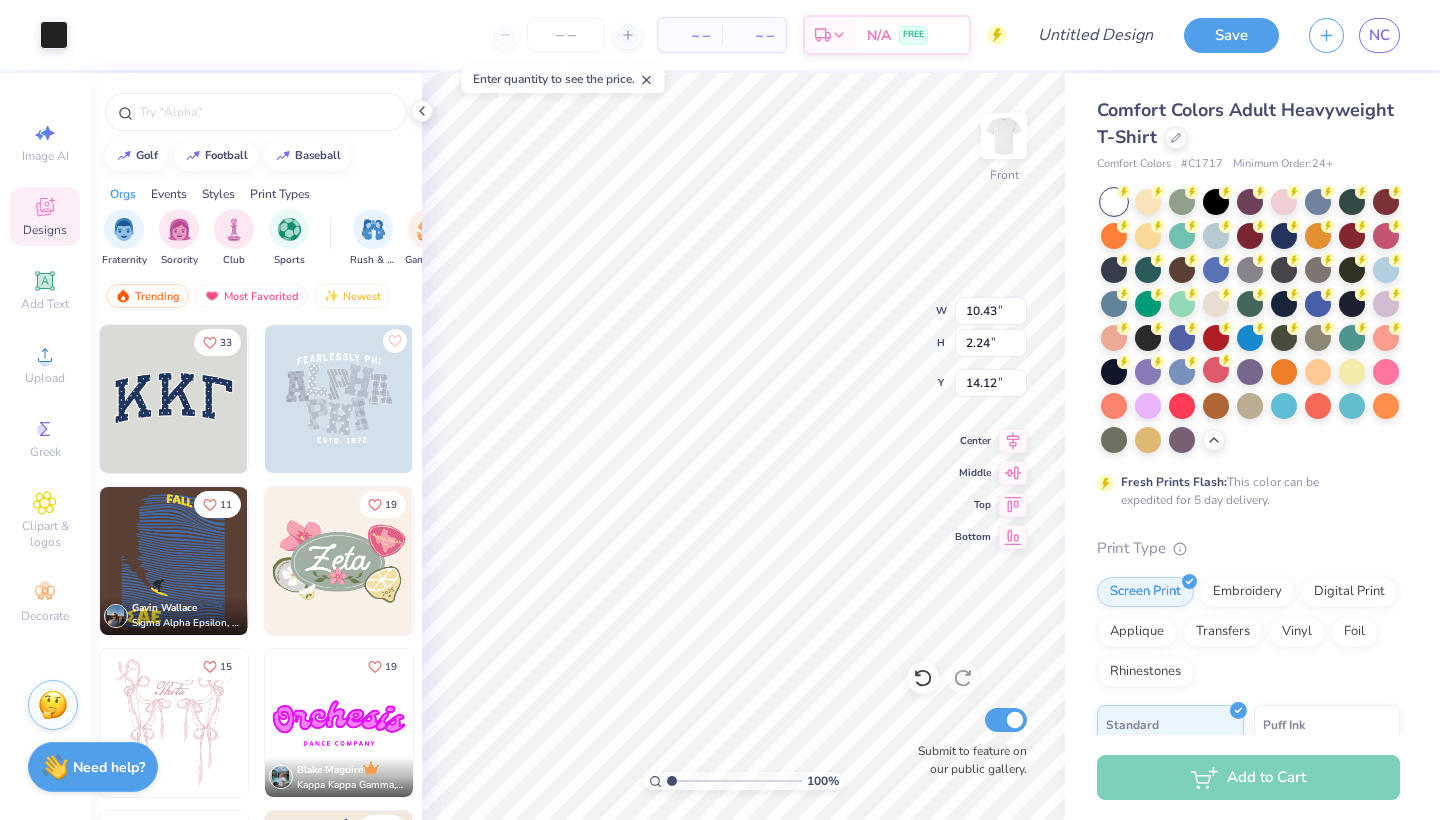 type on "6.62" 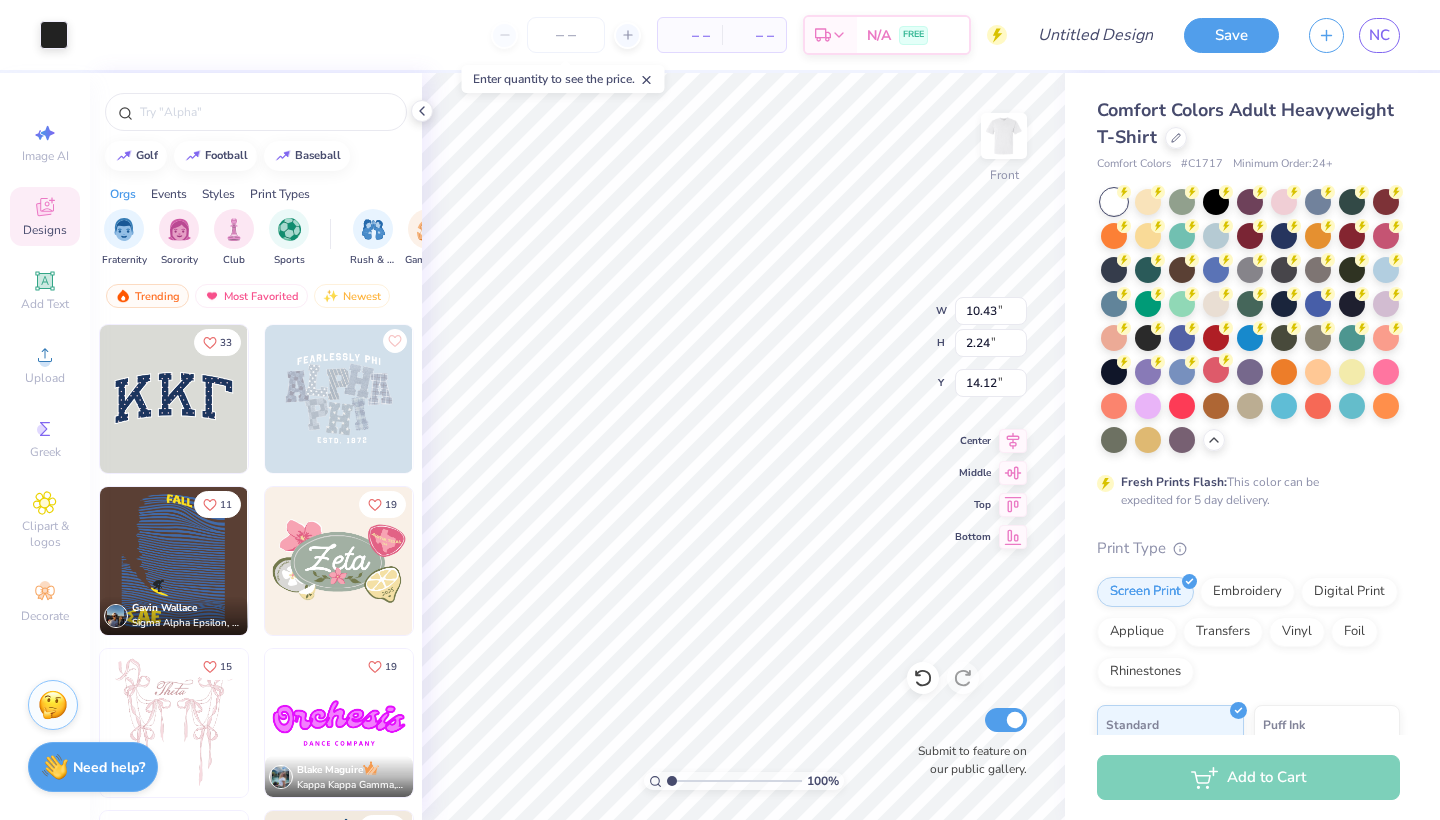 type on "1.42" 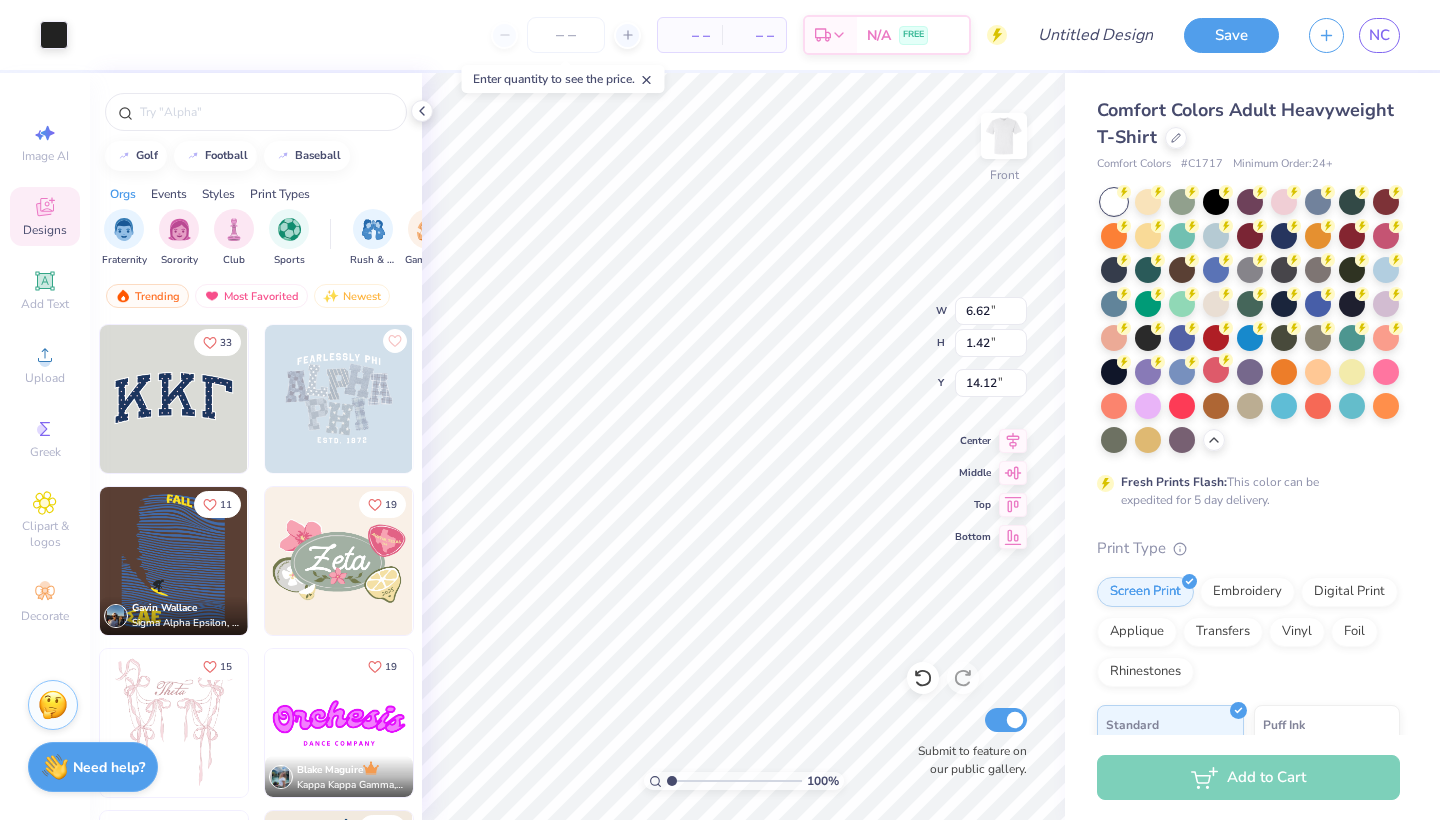type on "13.75" 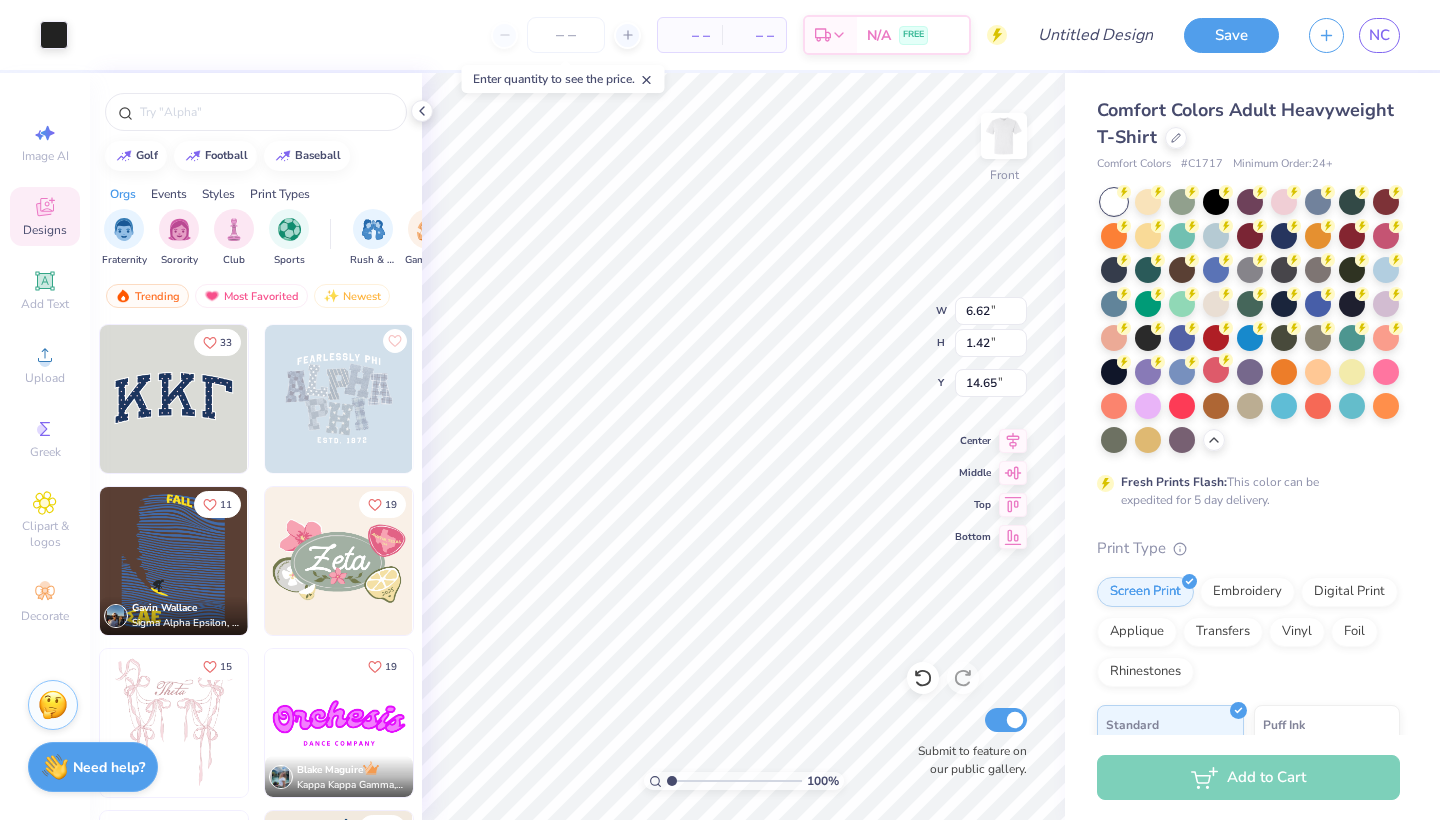 type on "5.22" 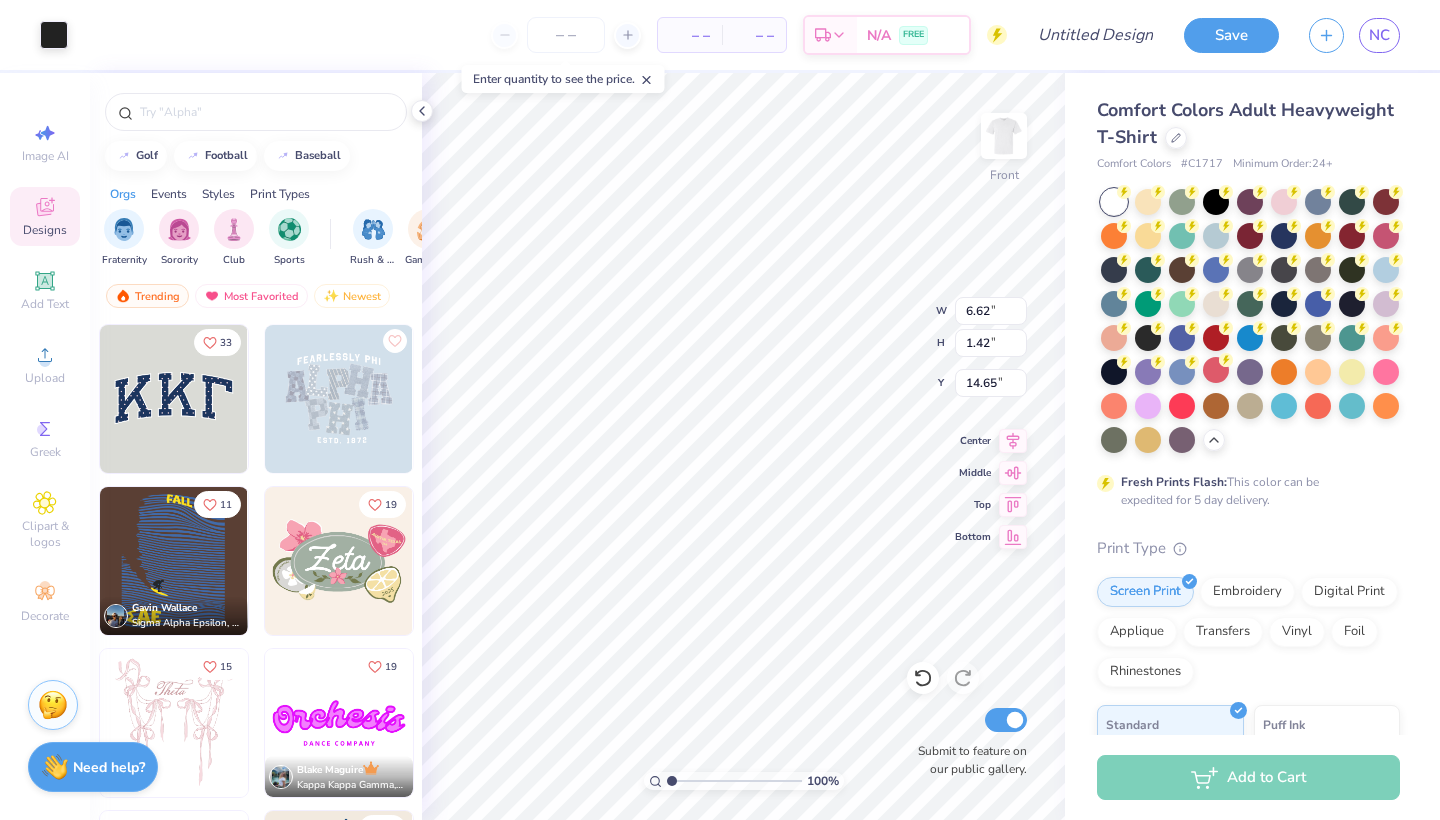 type on "1.12" 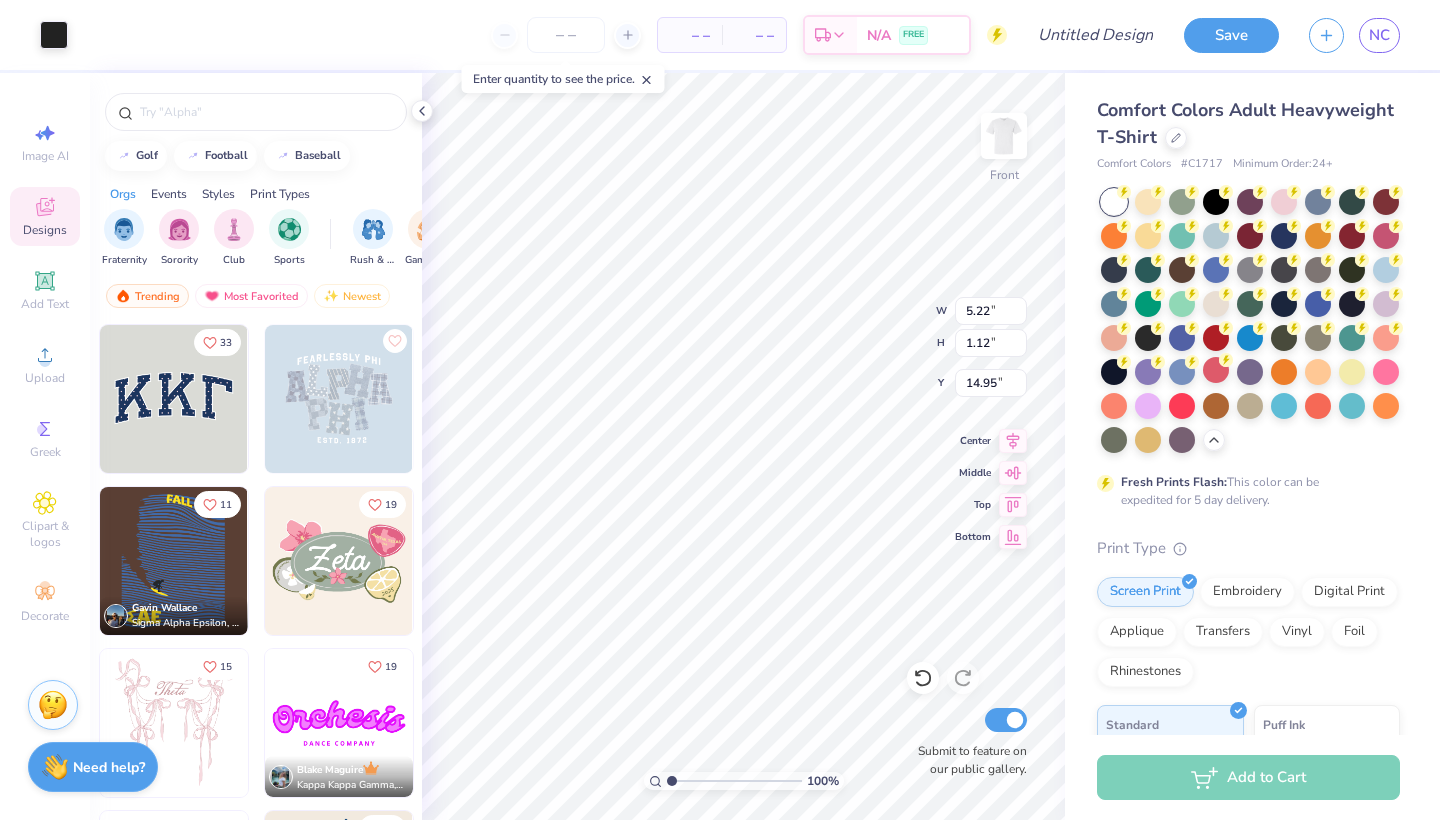type on "14.99" 